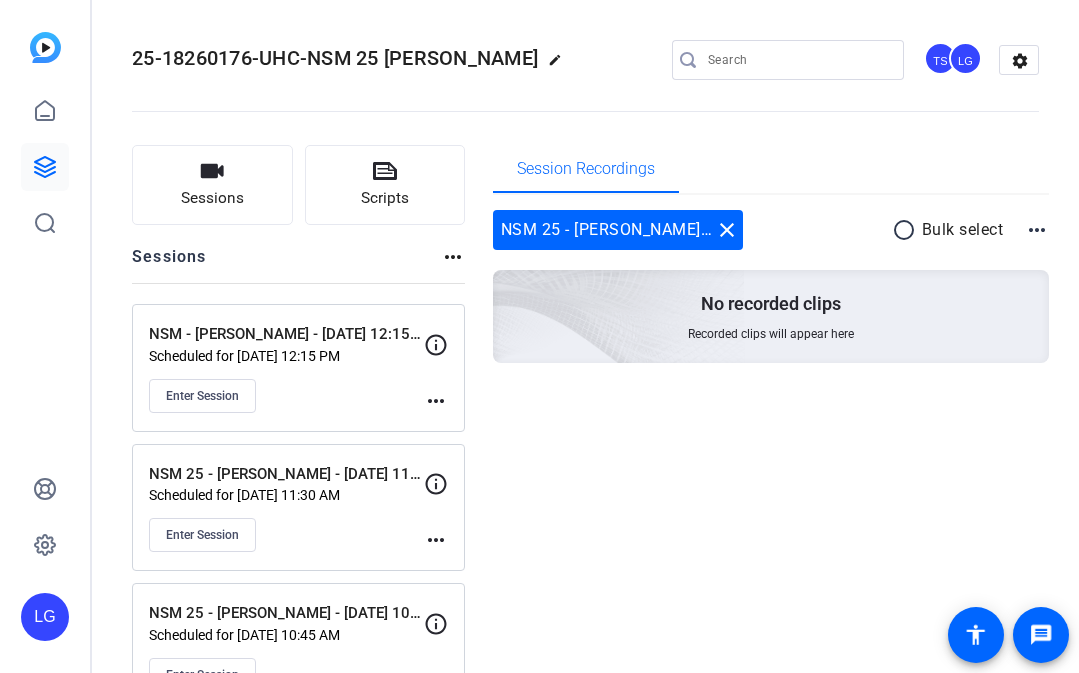 scroll, scrollTop: 0, scrollLeft: 0, axis: both 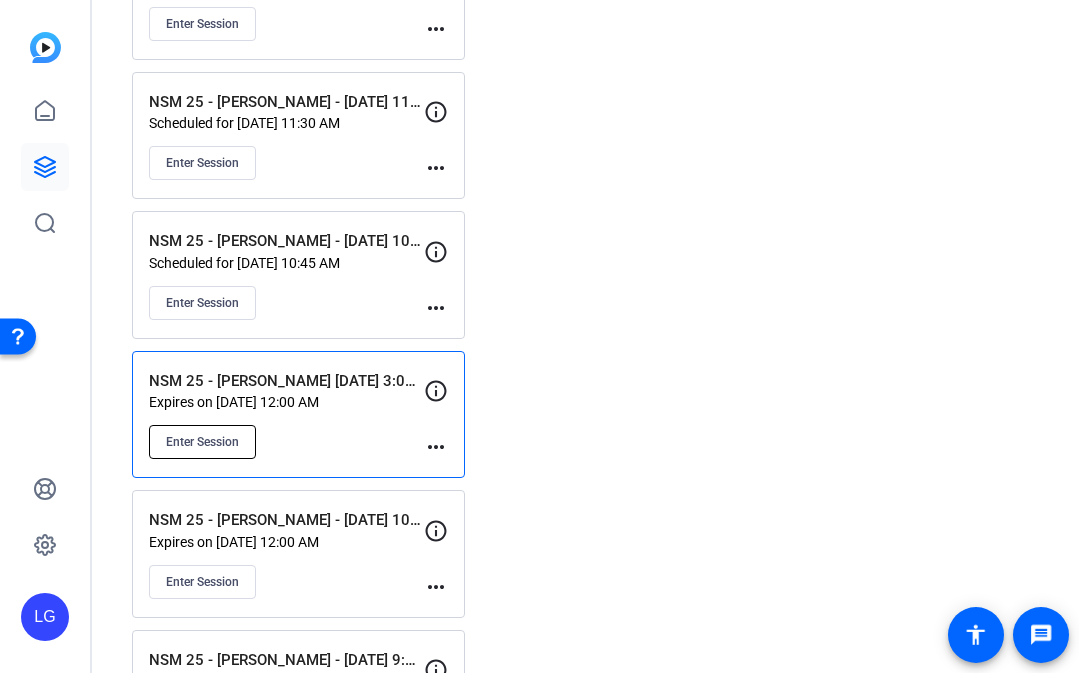 click on "Enter Session" 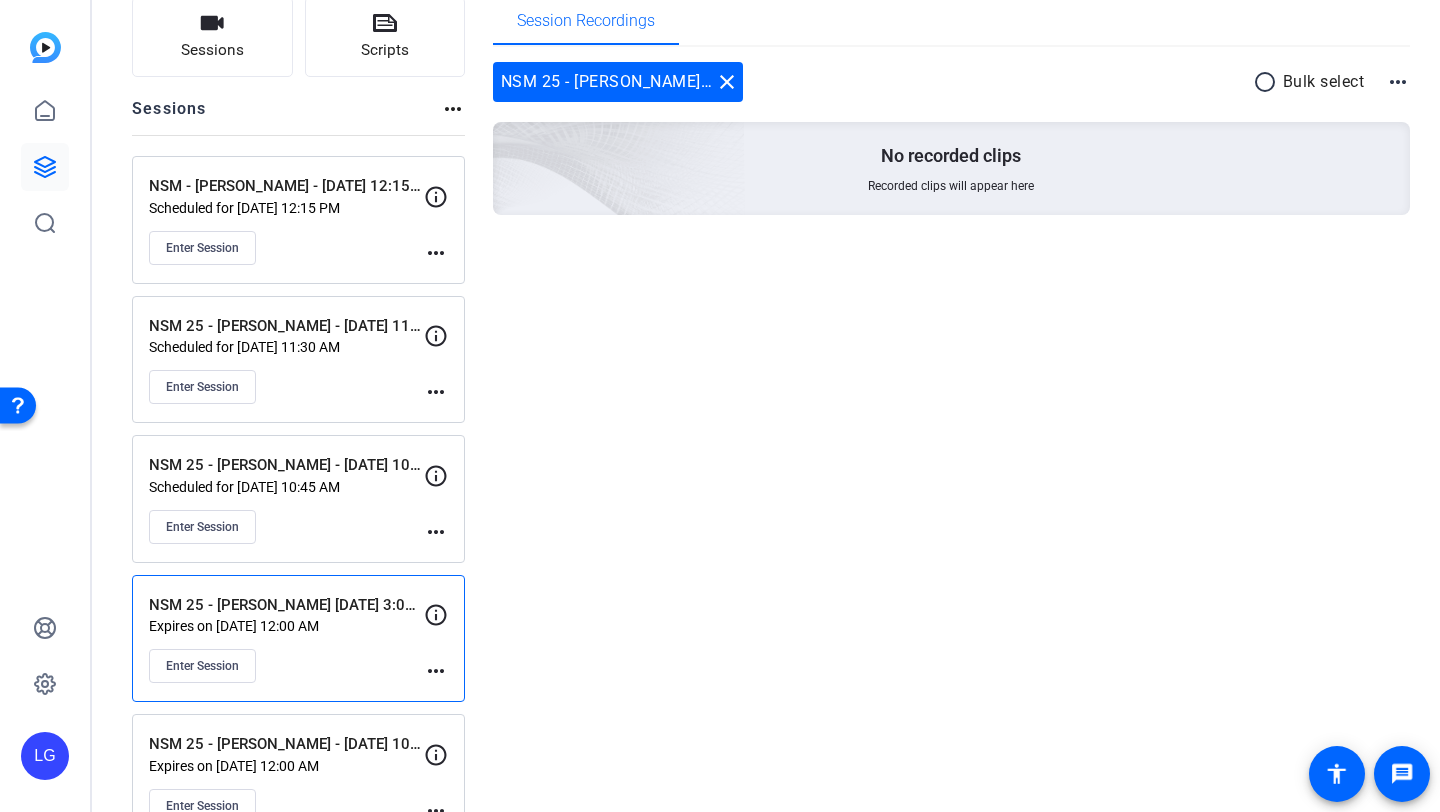 scroll, scrollTop: 0, scrollLeft: 0, axis: both 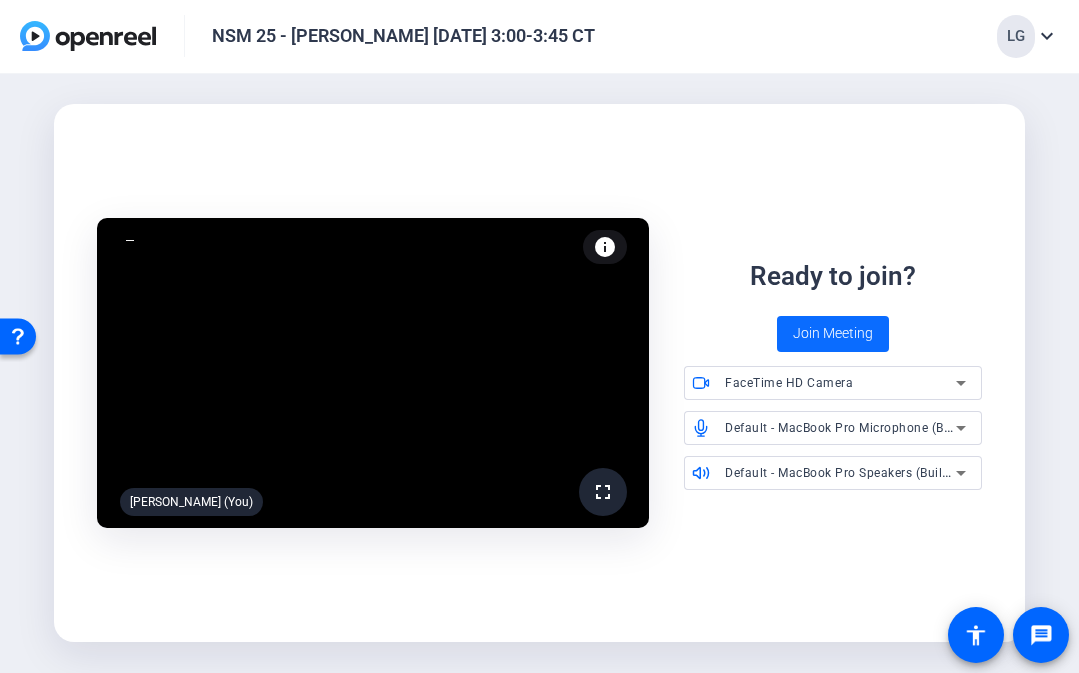 click on "Join Meeting" 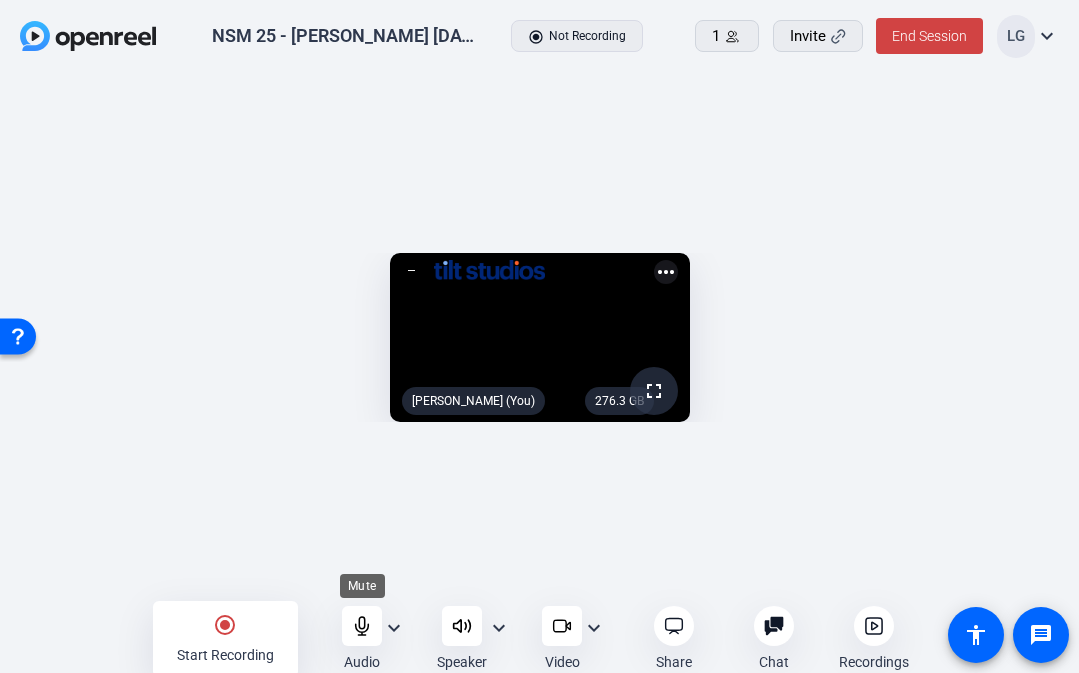 click 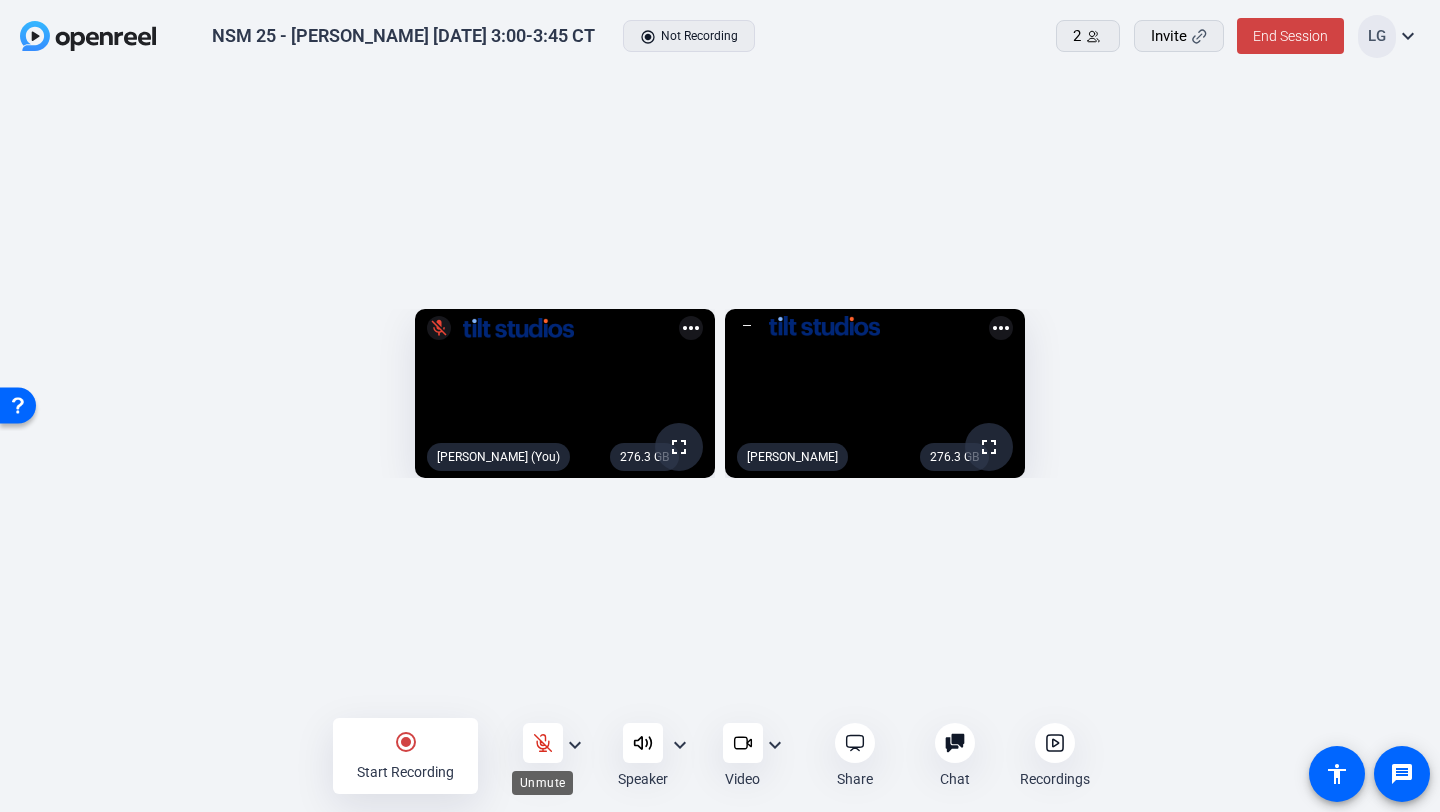 click 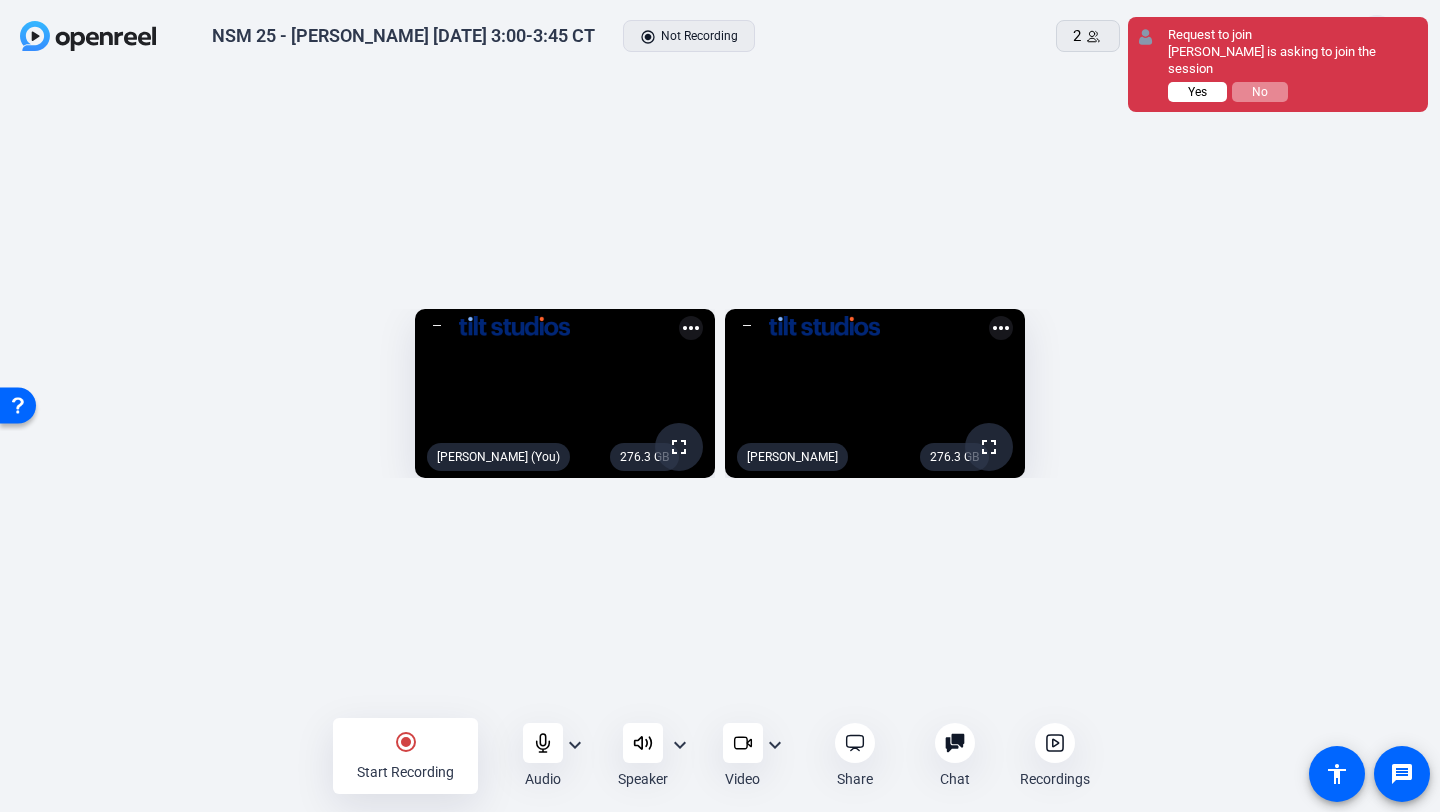 click on "Yes" at bounding box center [1197, 92] 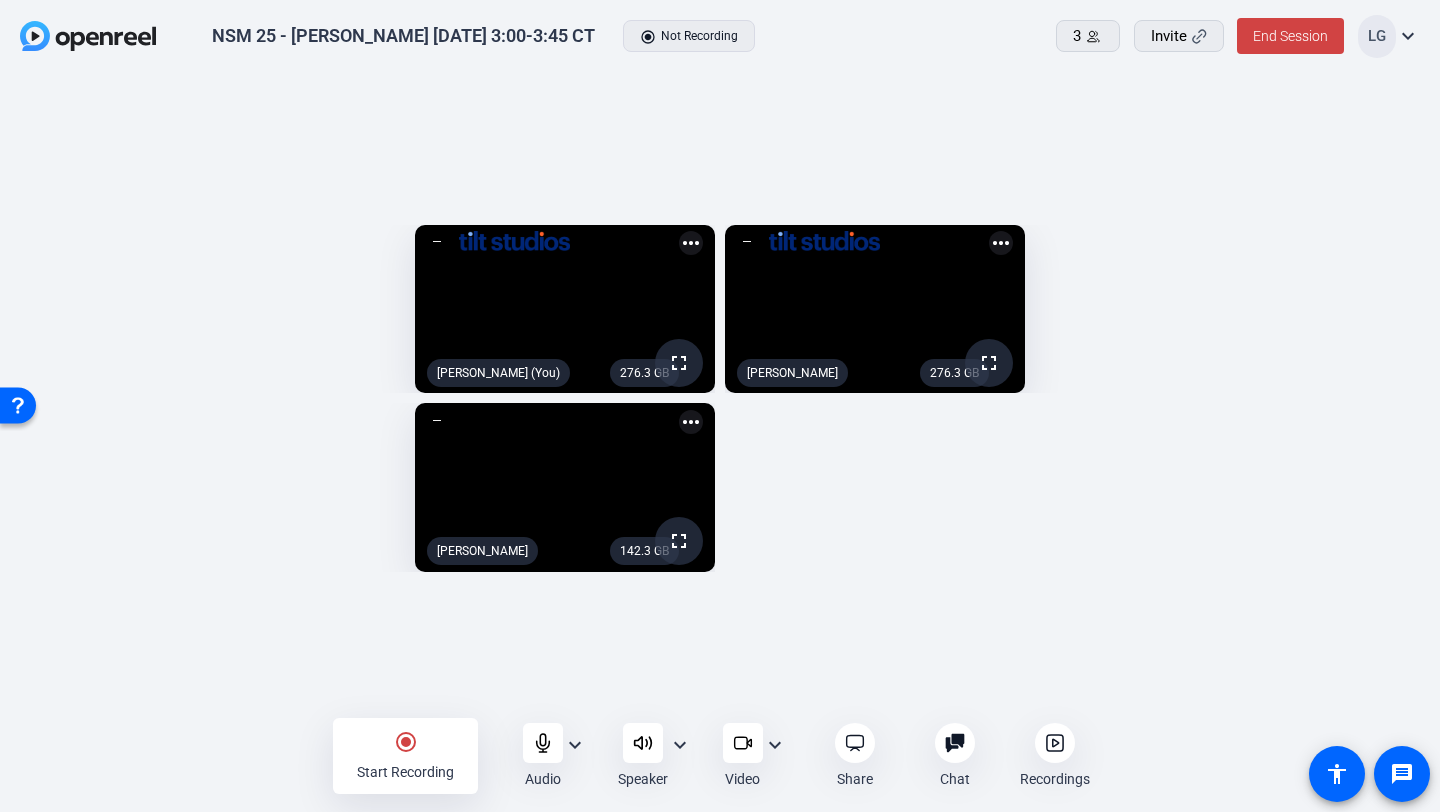 click on "expand_more" 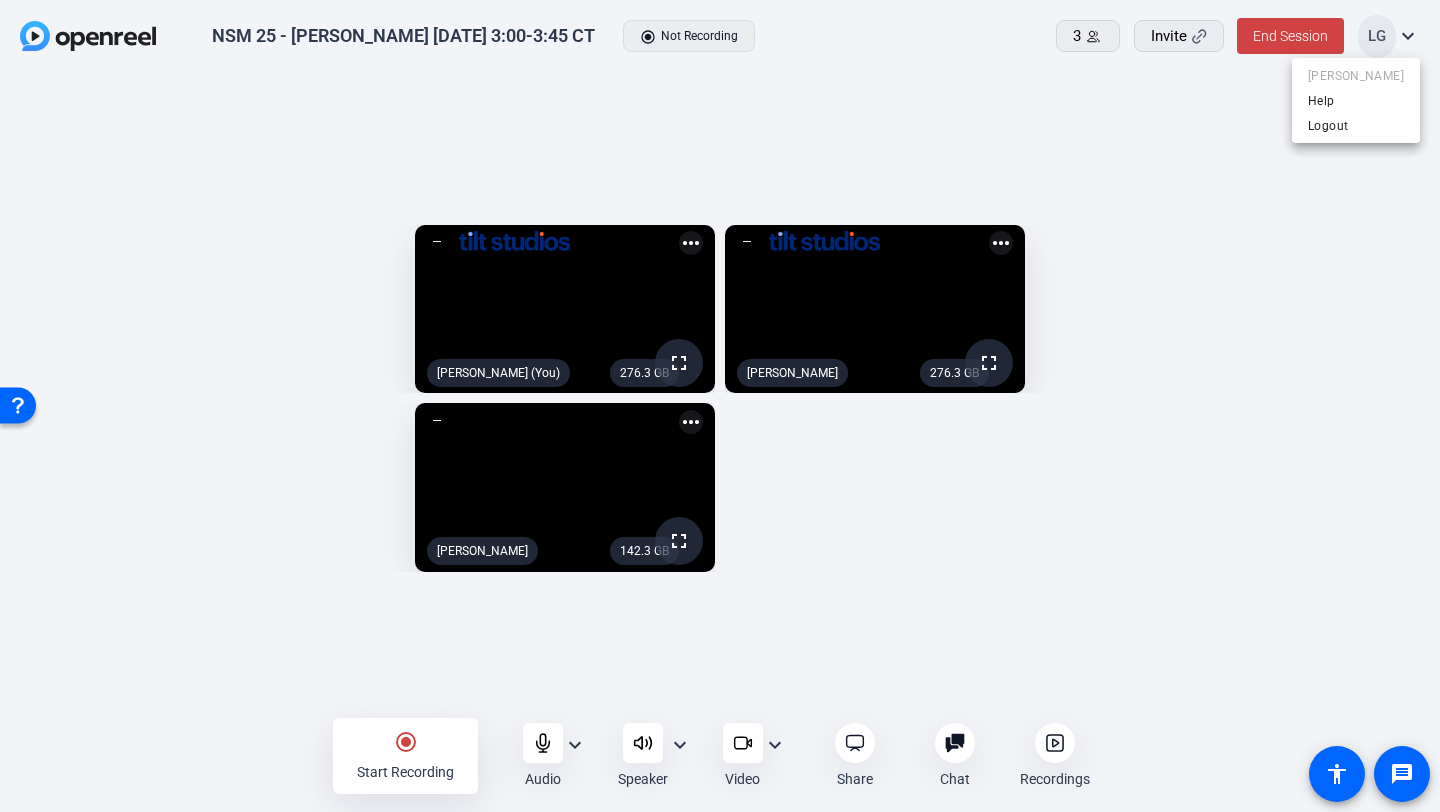 click at bounding box center [720, 406] 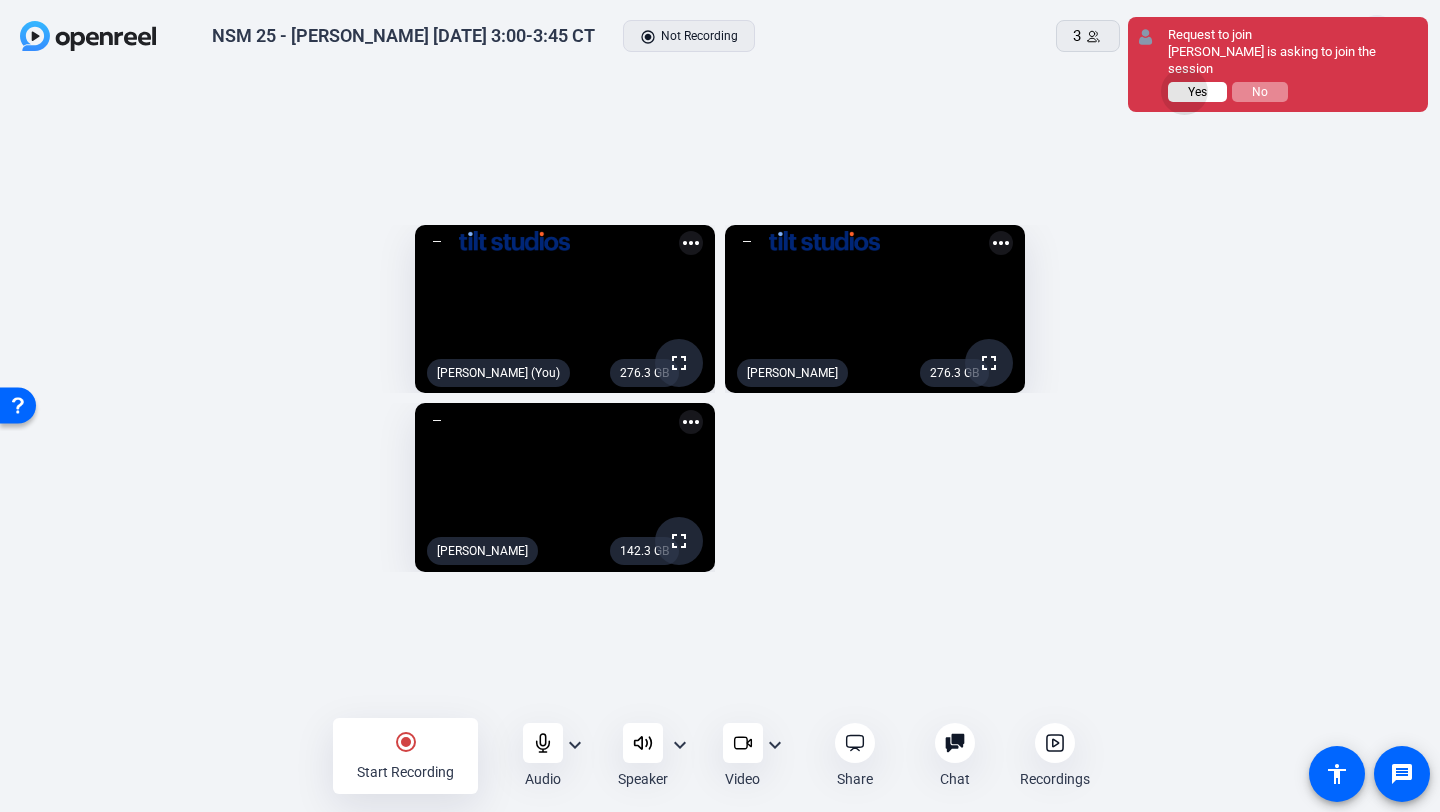 click on "Yes" at bounding box center [1197, 92] 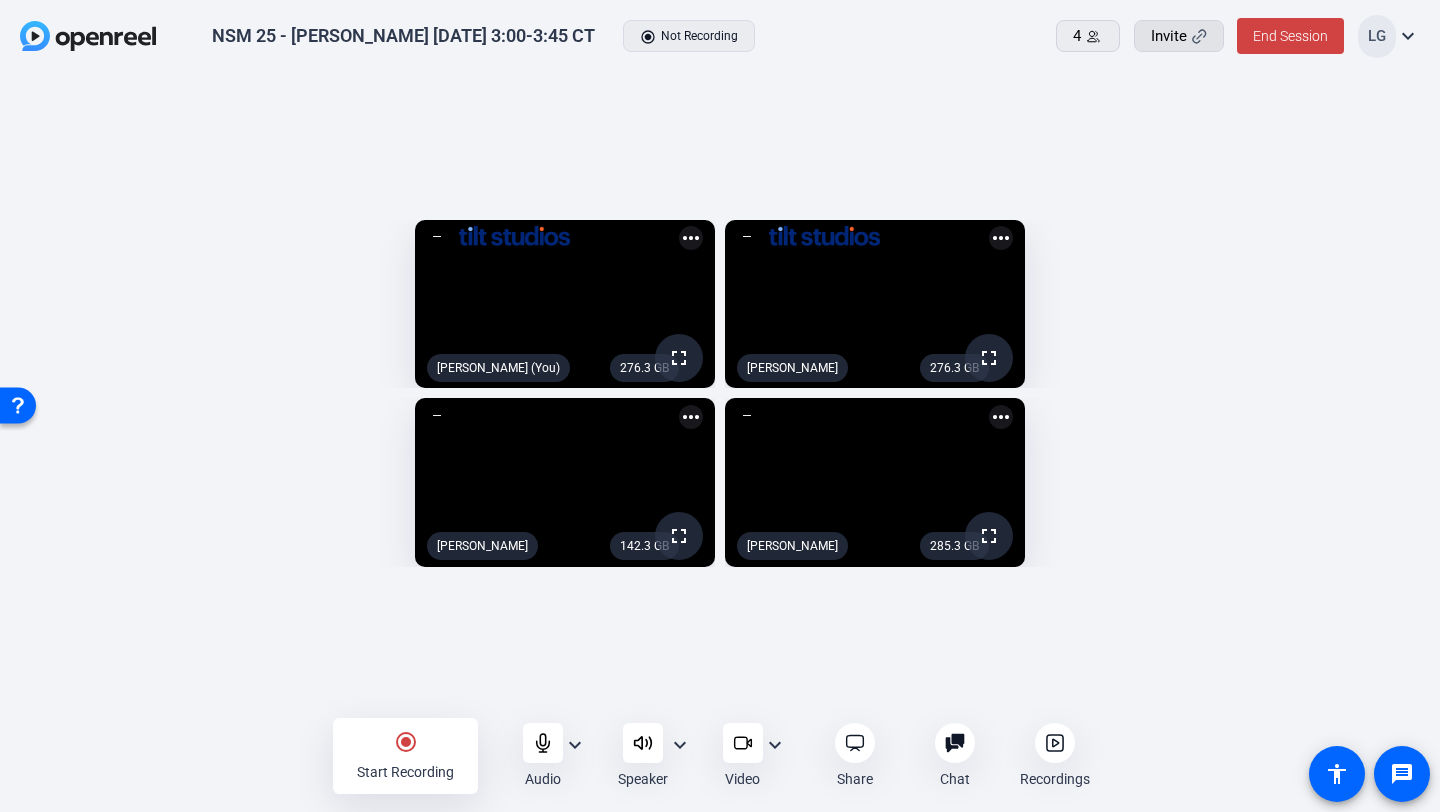 click on "Invite" 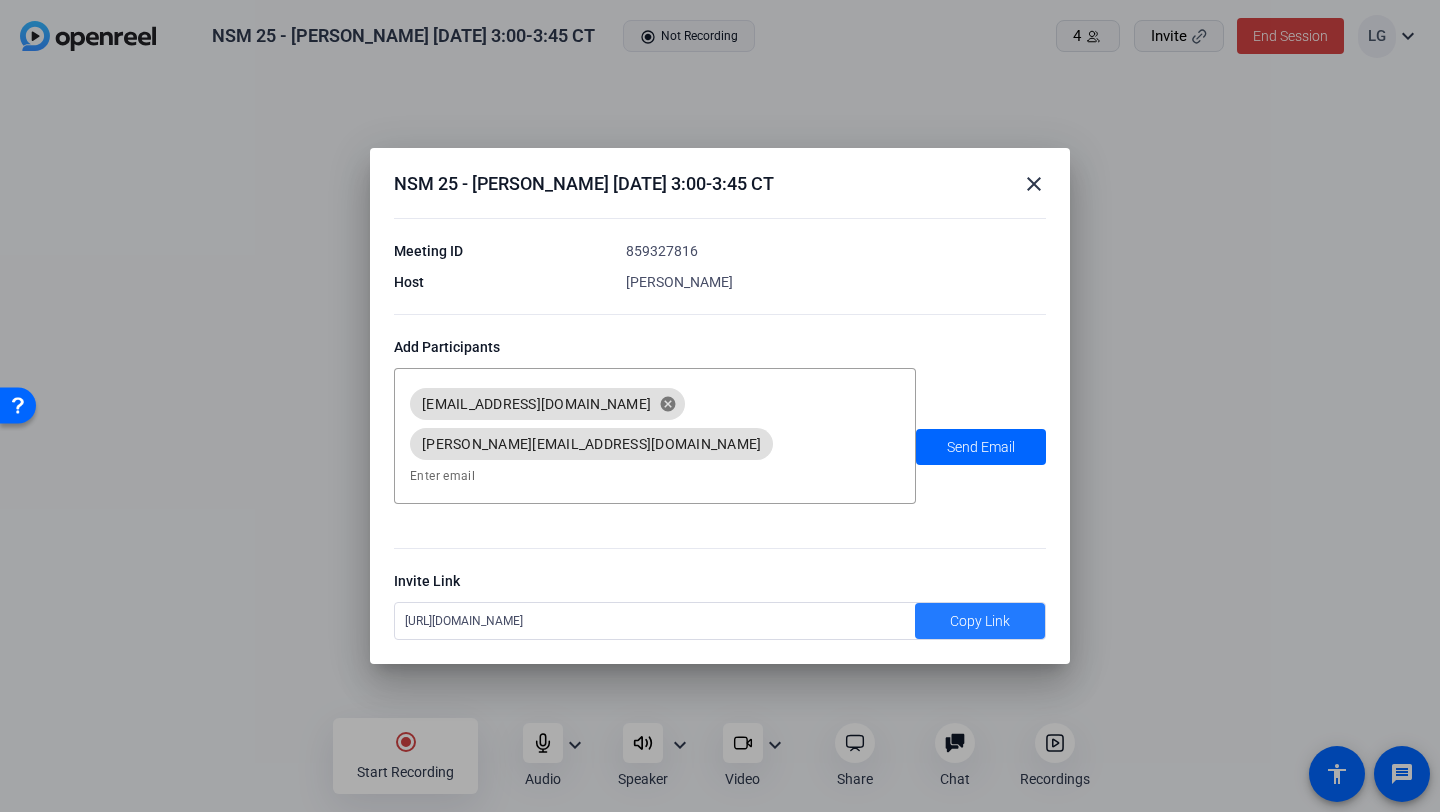 click on "Copy Link" at bounding box center [980, 621] 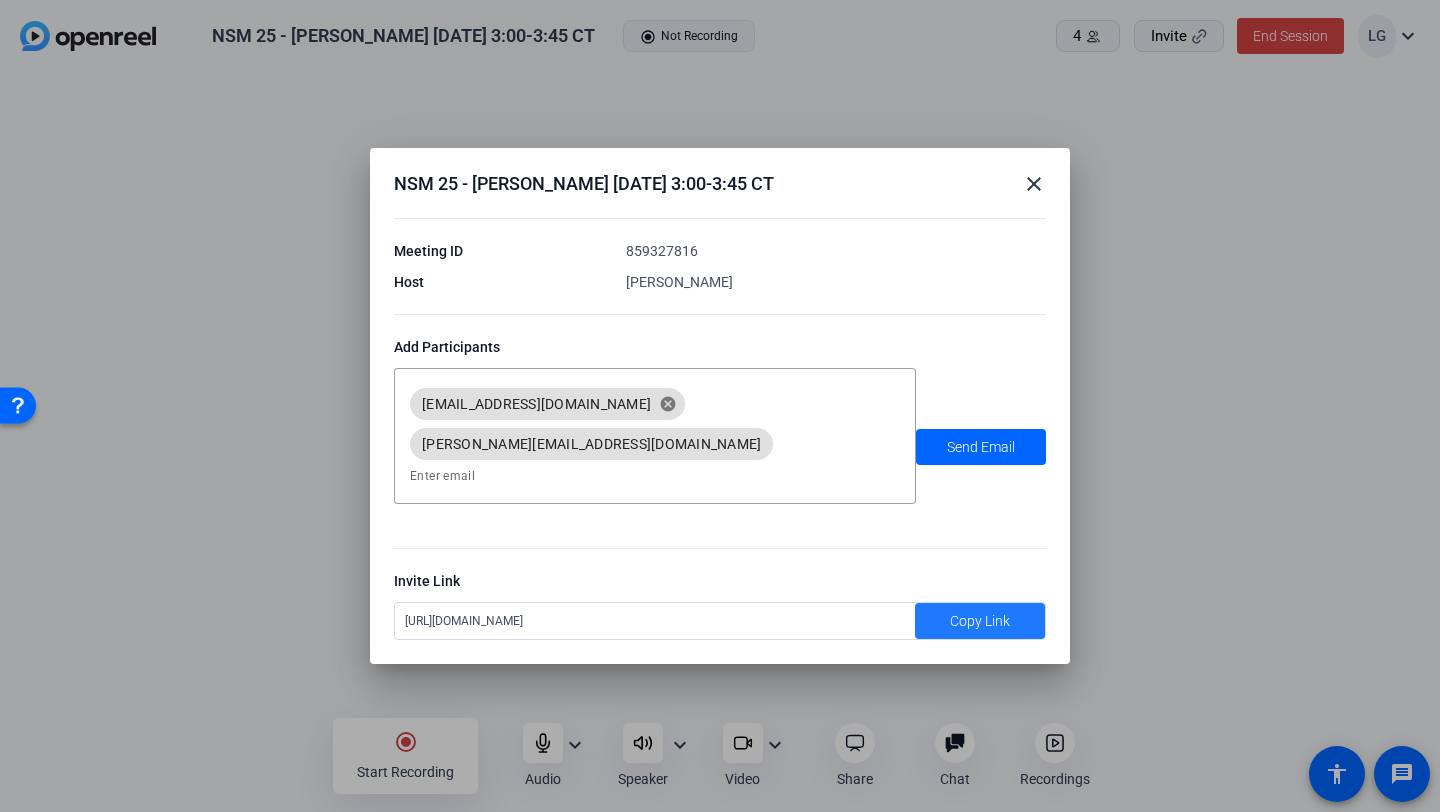 click on "close" at bounding box center (1034, 184) 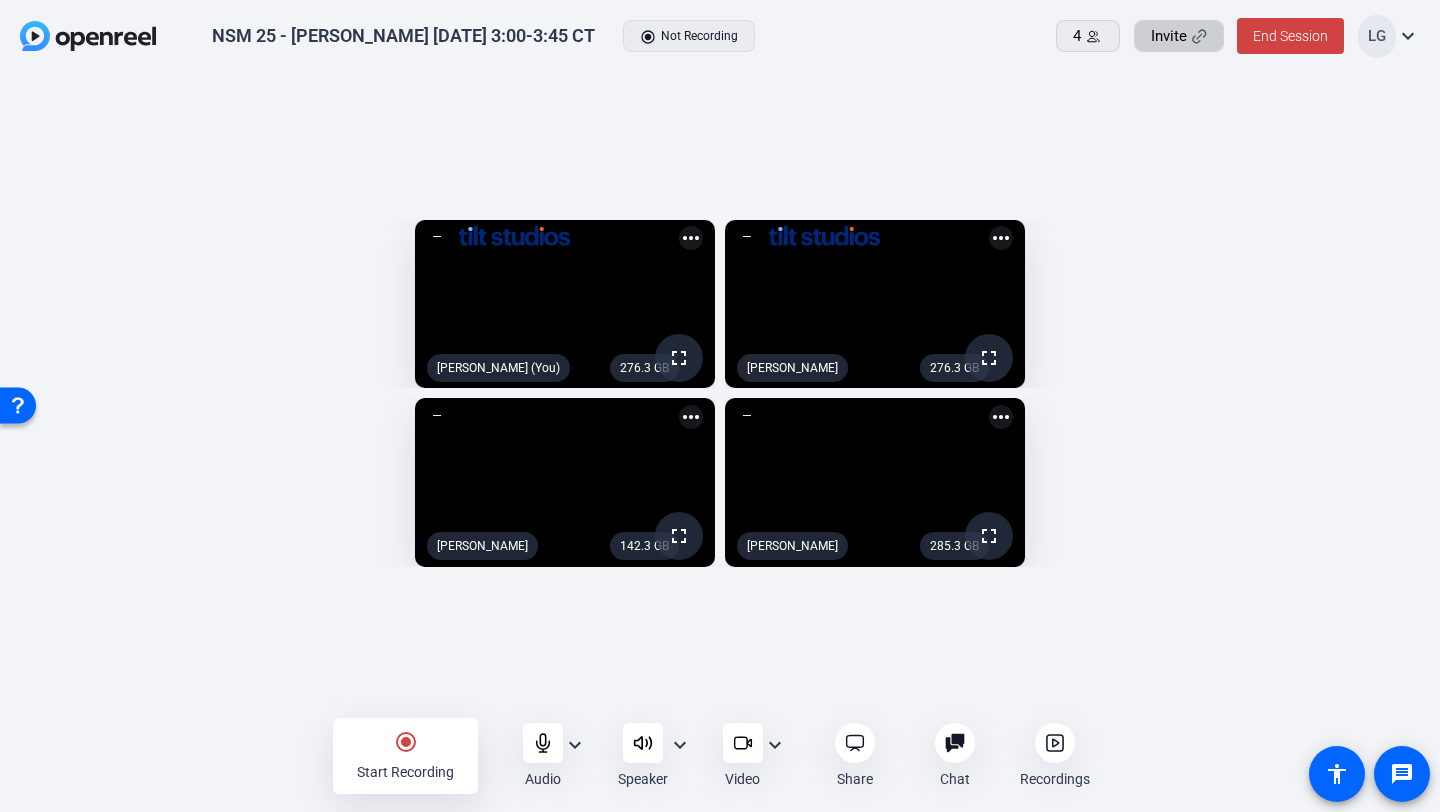 click 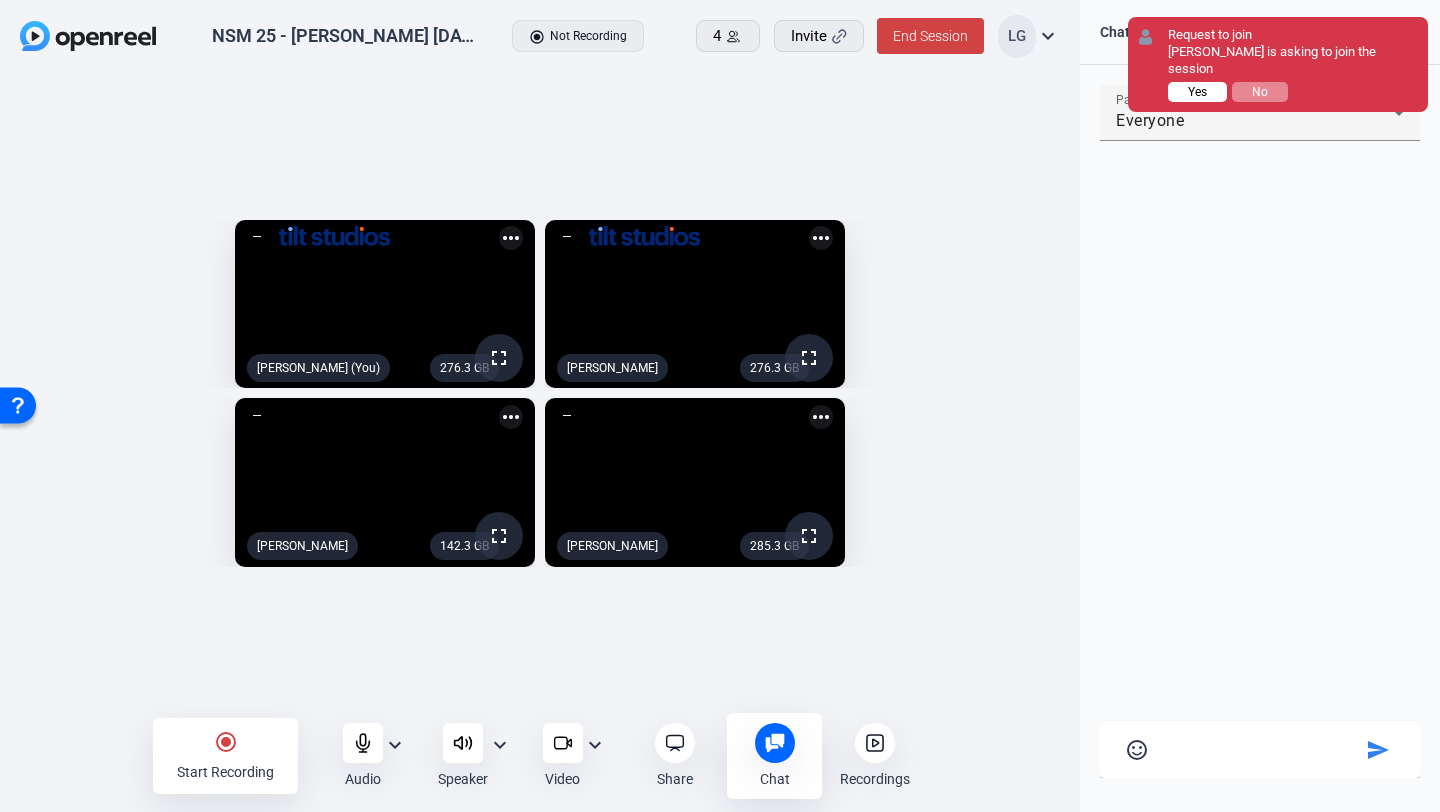 click on "Yes" at bounding box center (1197, 92) 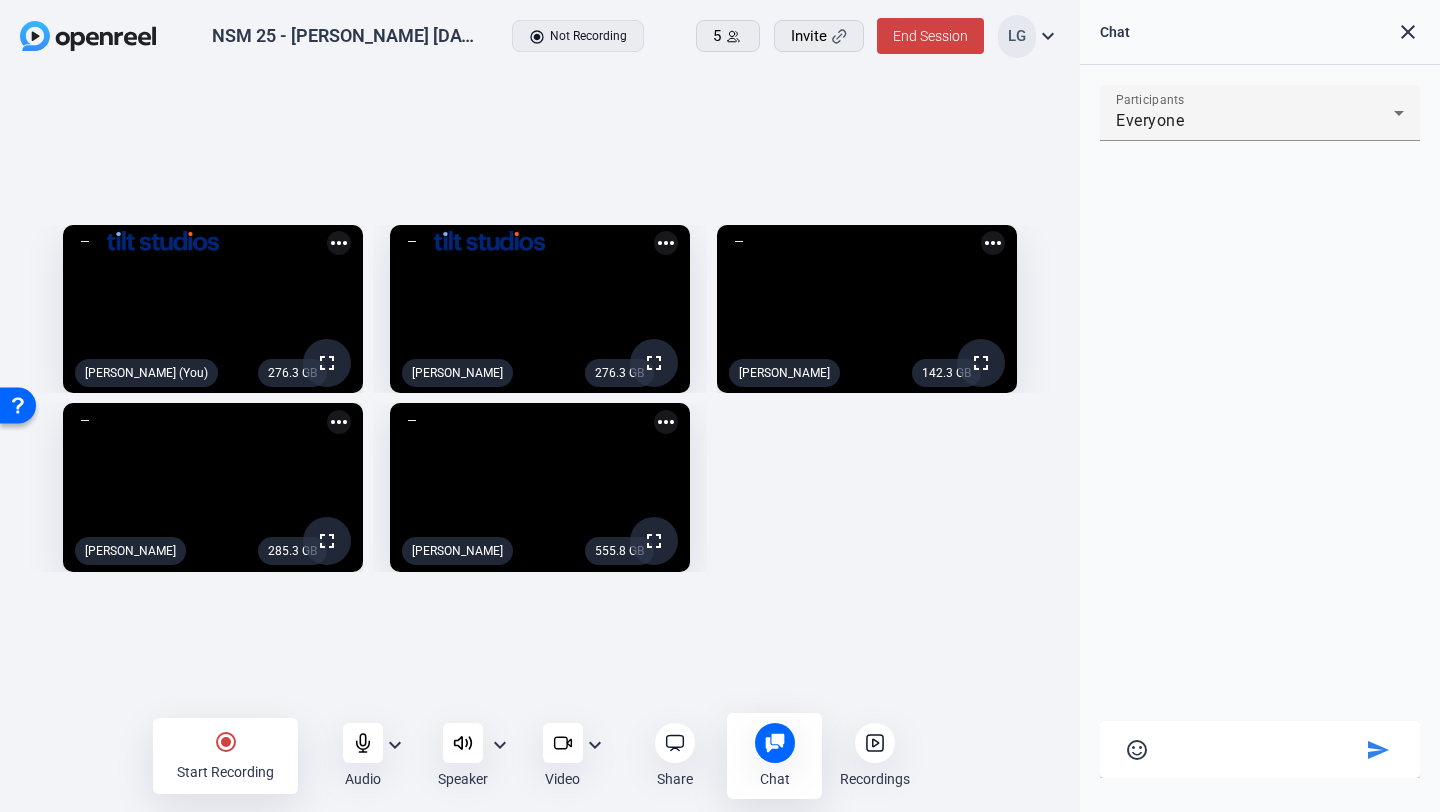 click on "close" 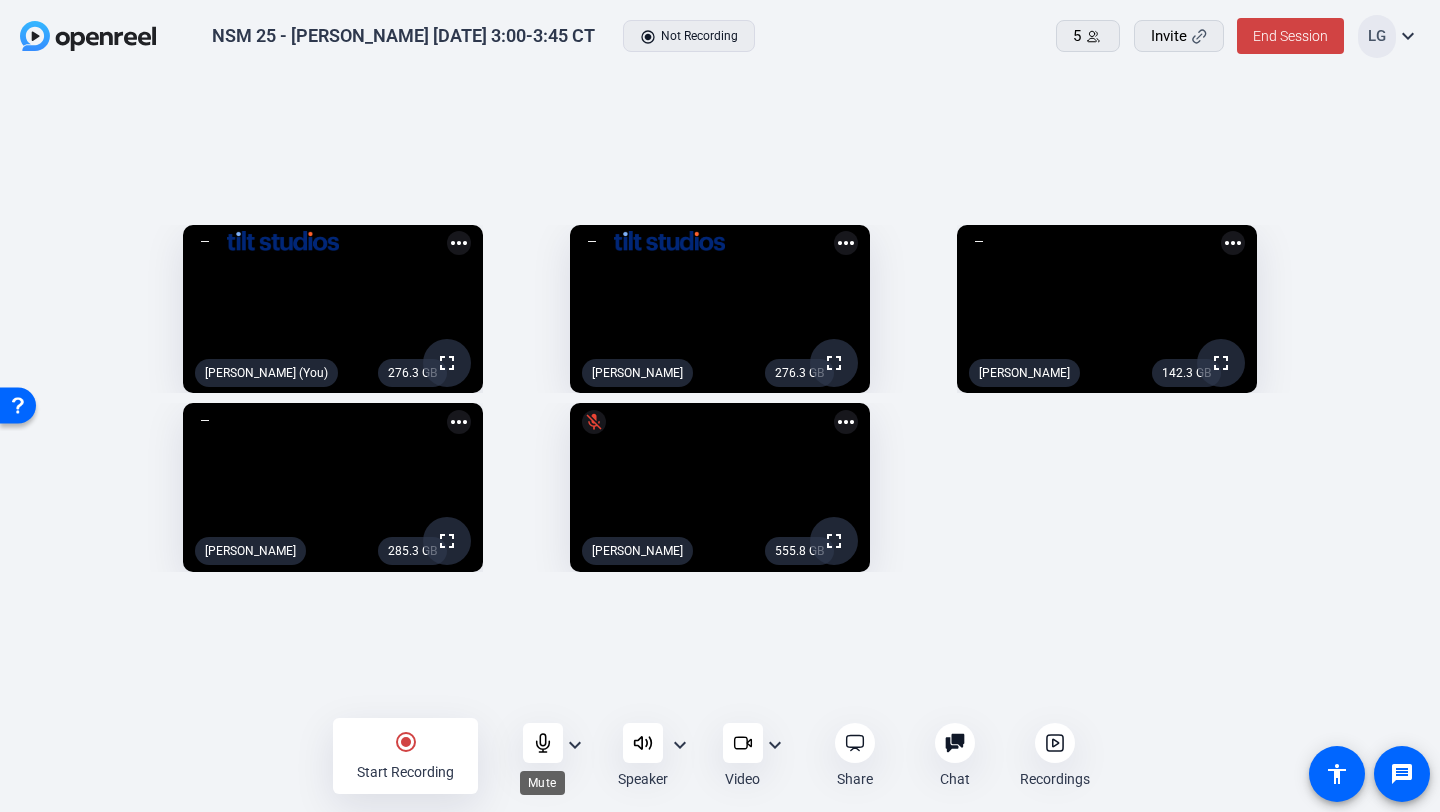 click 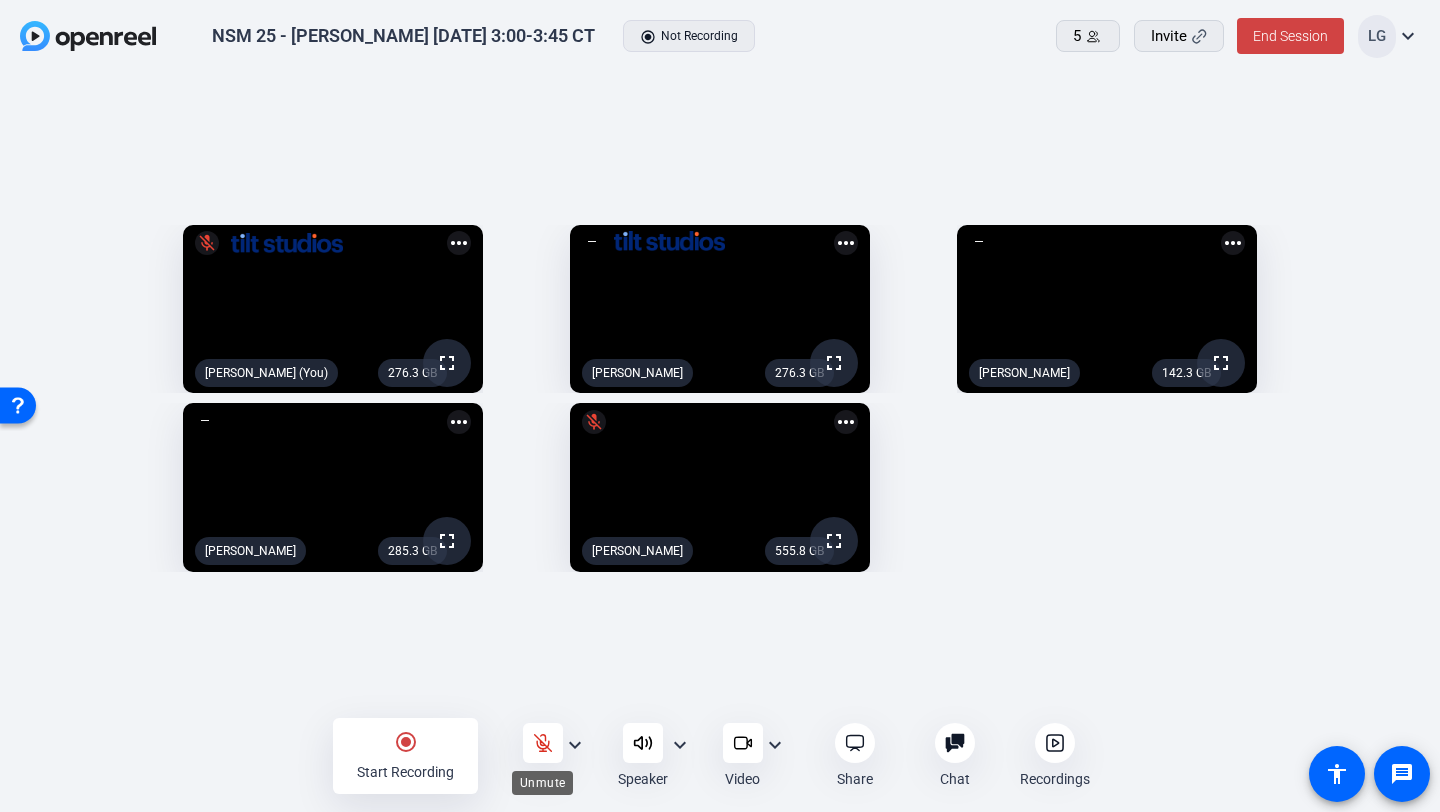 click 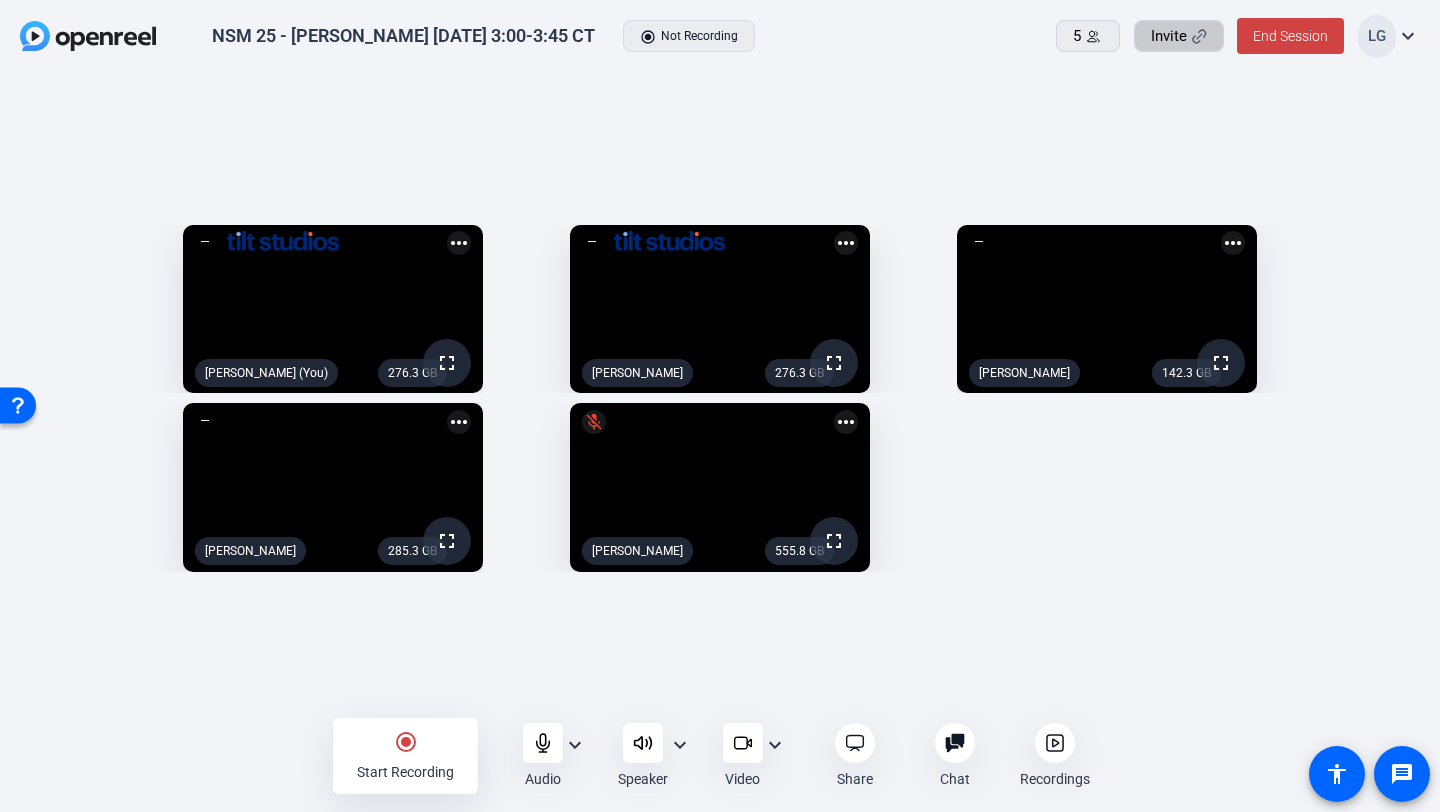 click 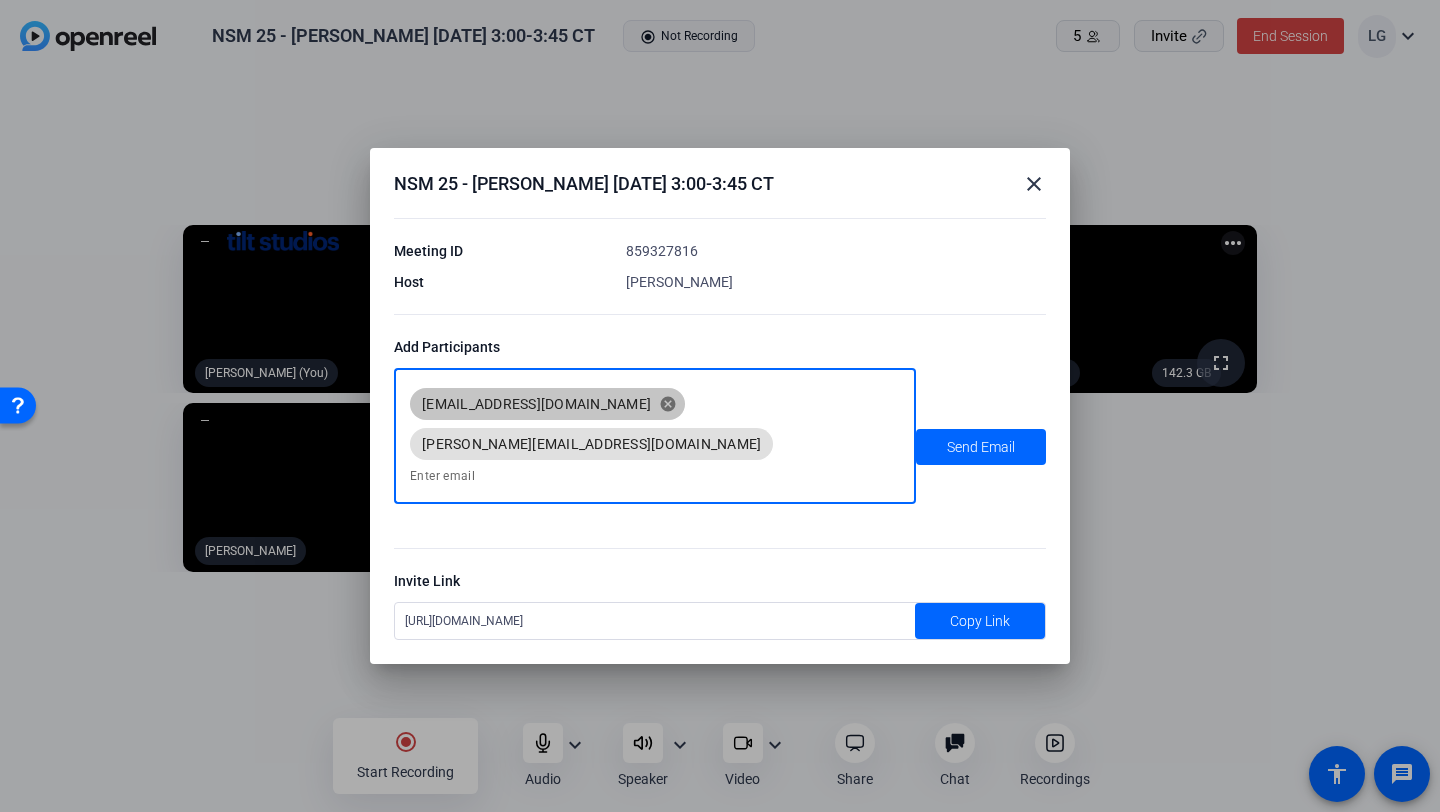 click at bounding box center (655, 476) 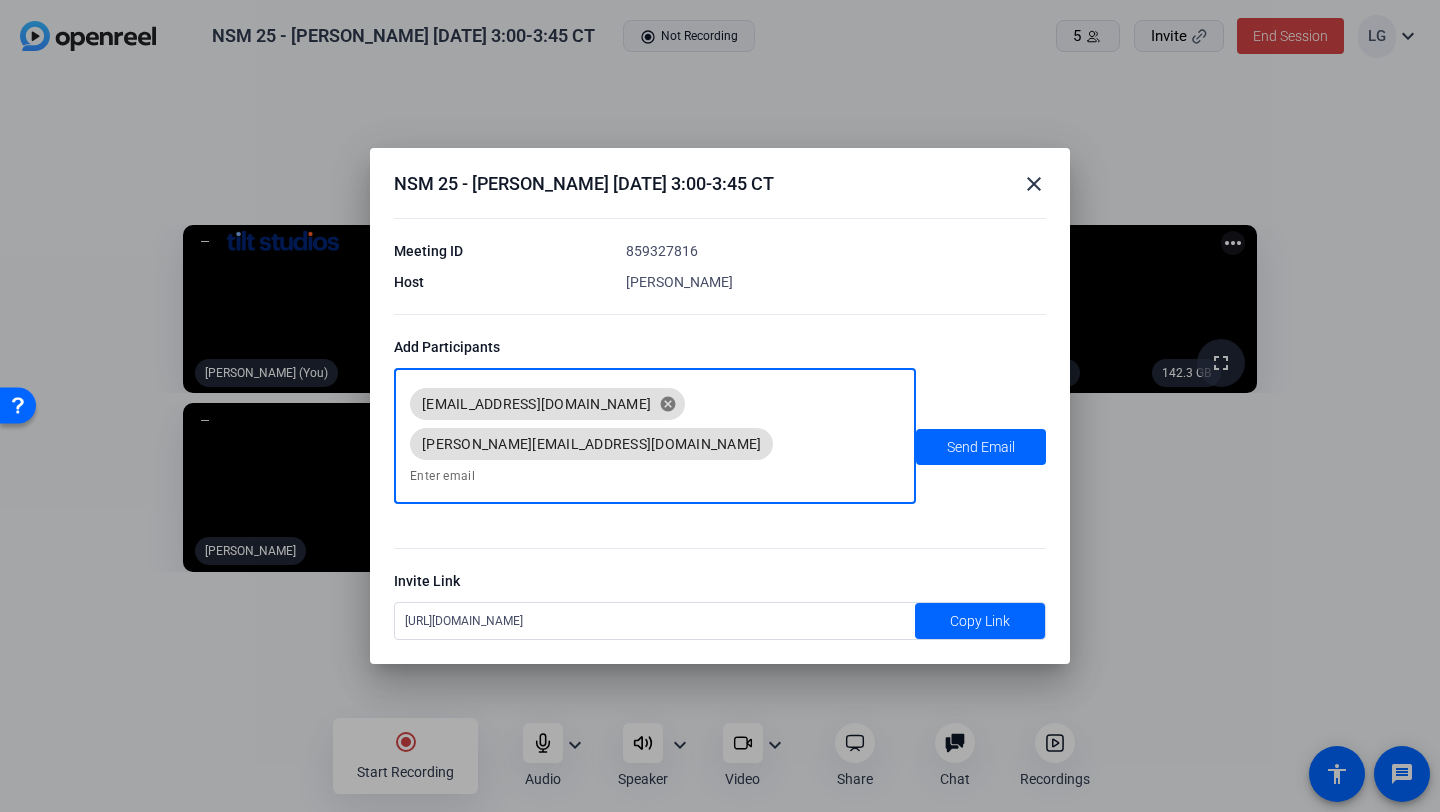 click on "close" at bounding box center [1034, 184] 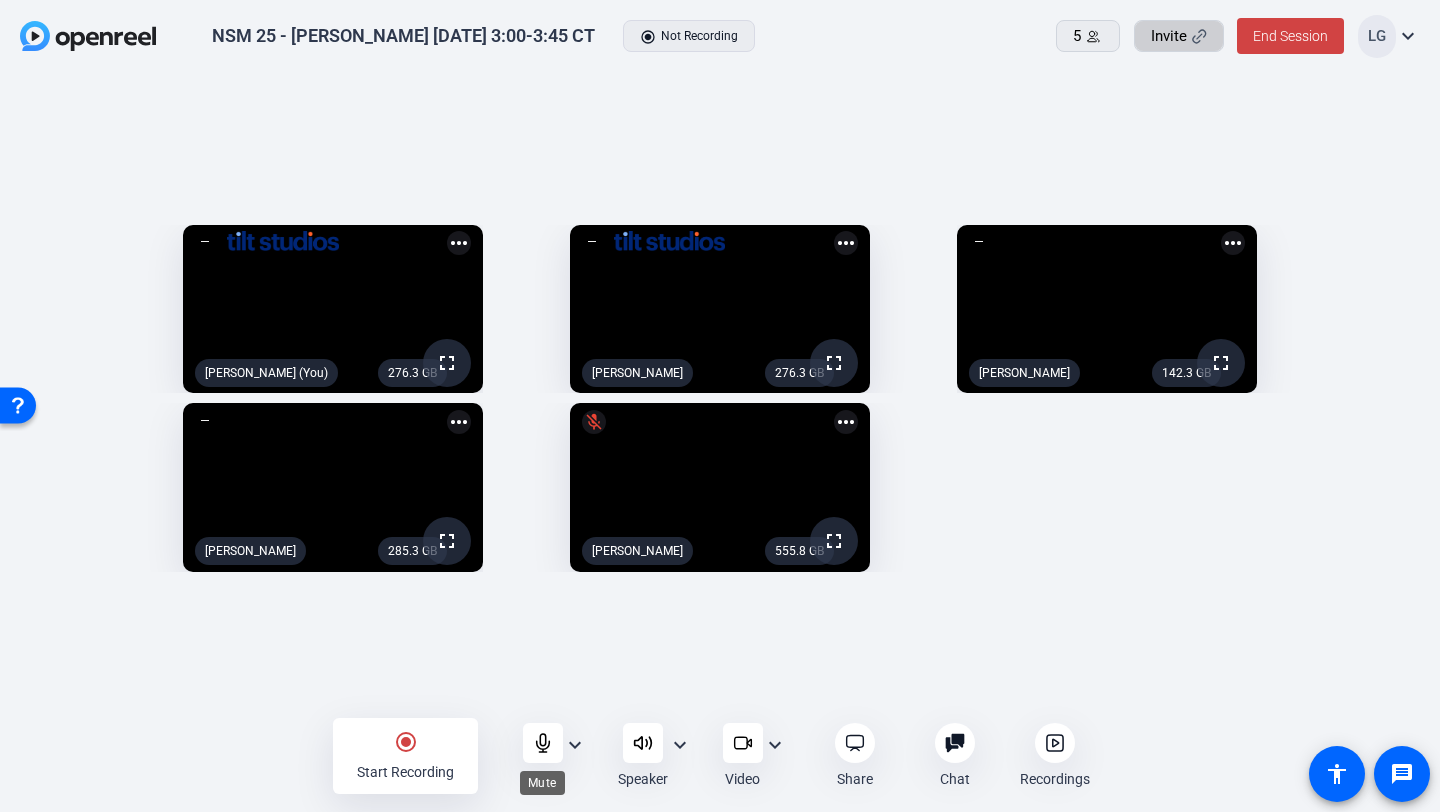 click 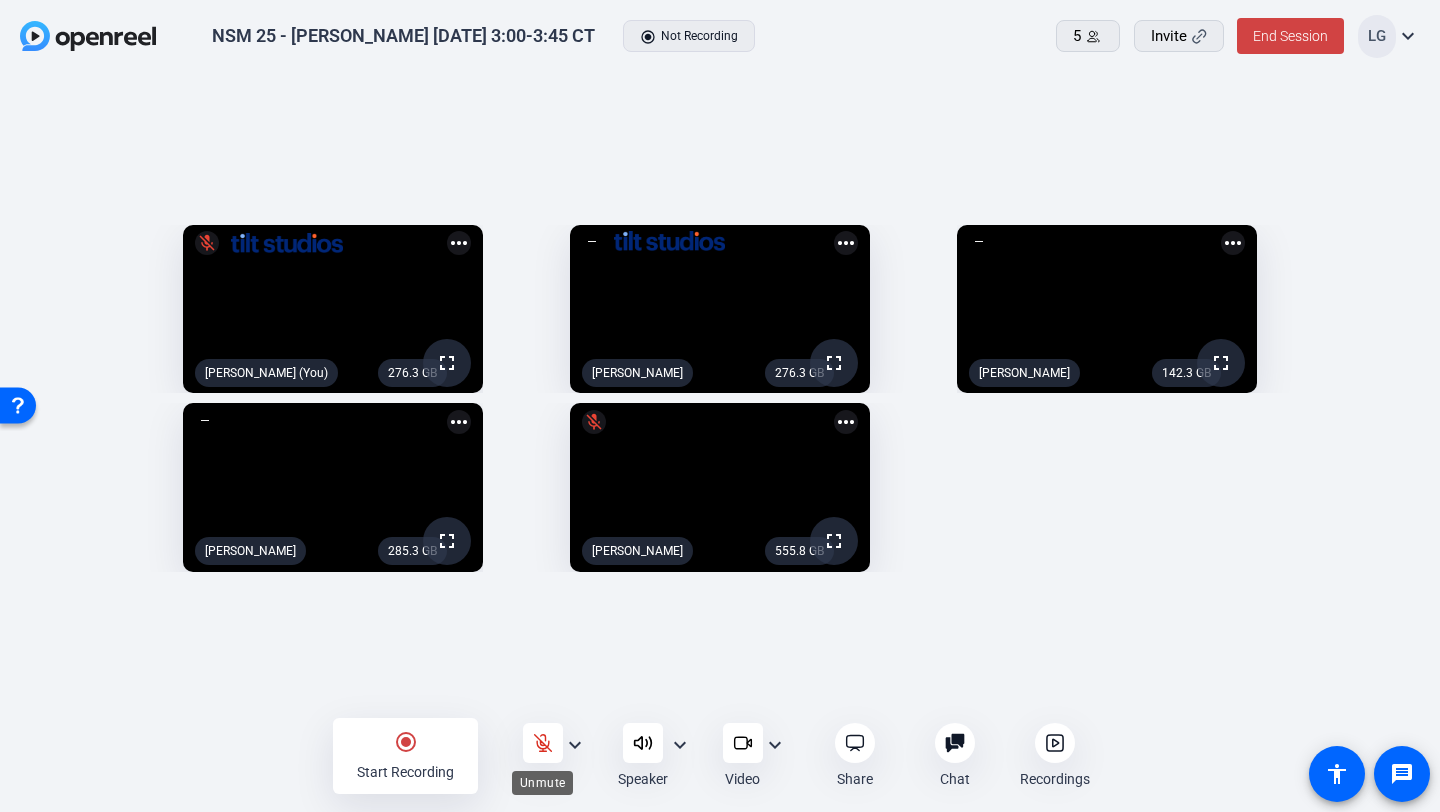 click 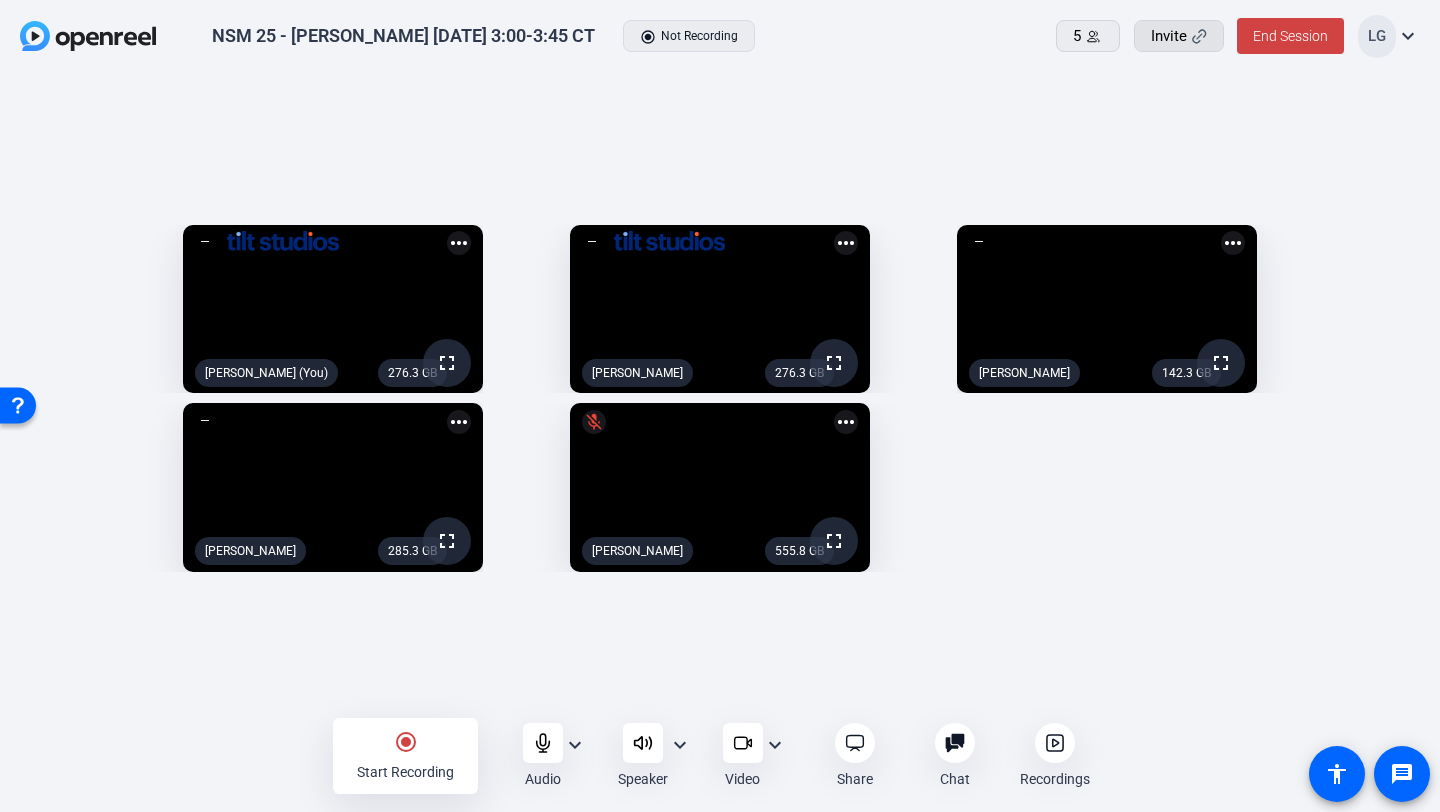 click 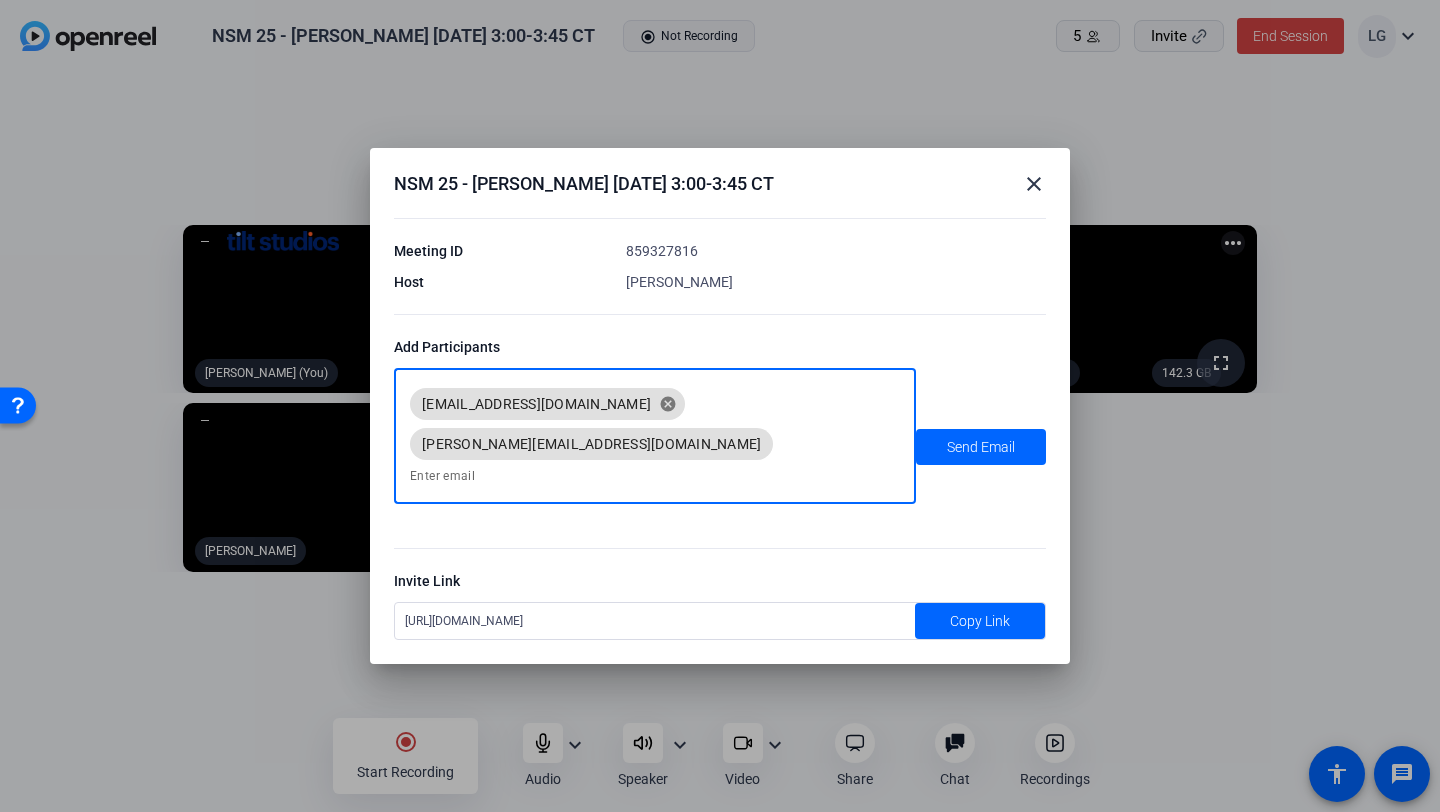 click at bounding box center [655, 476] 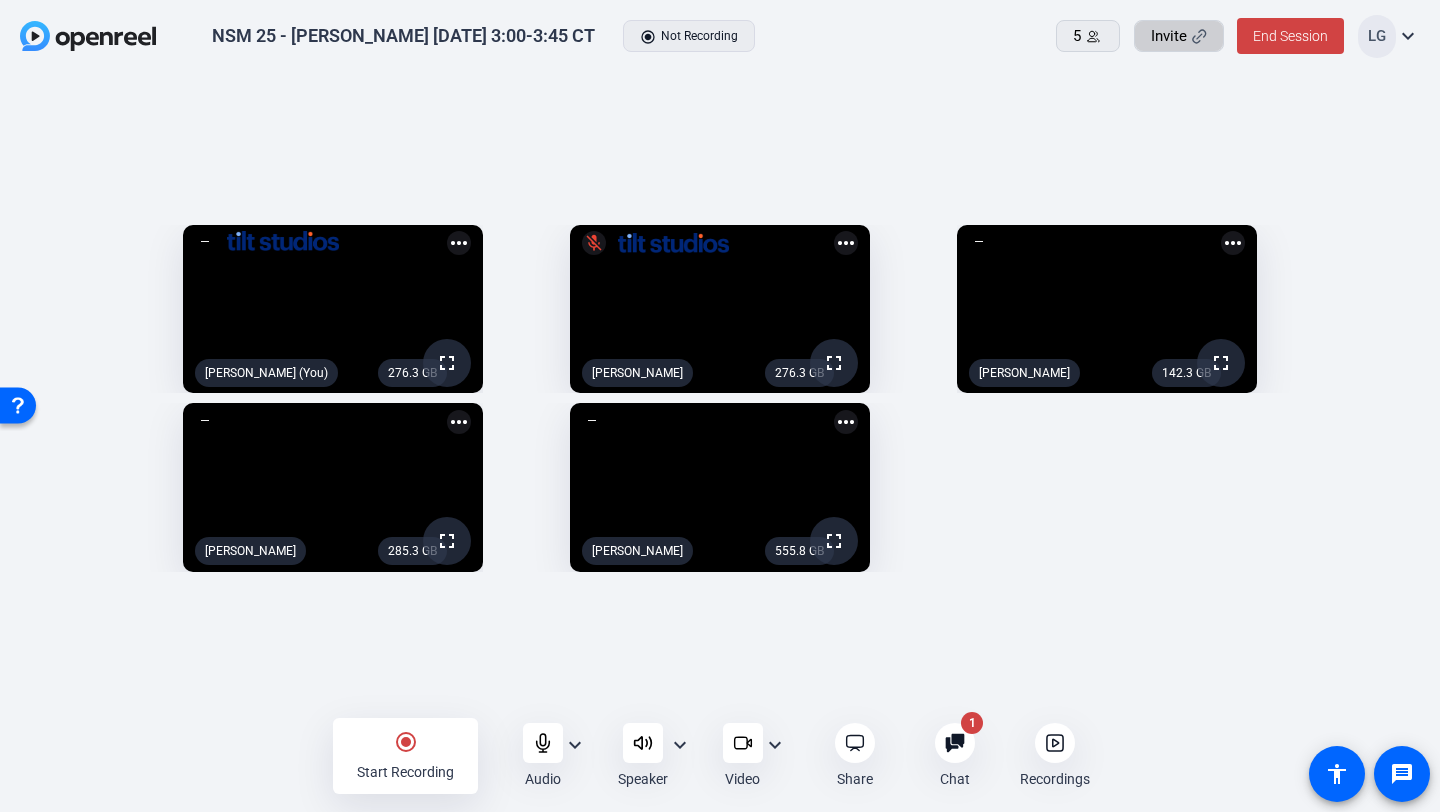 click 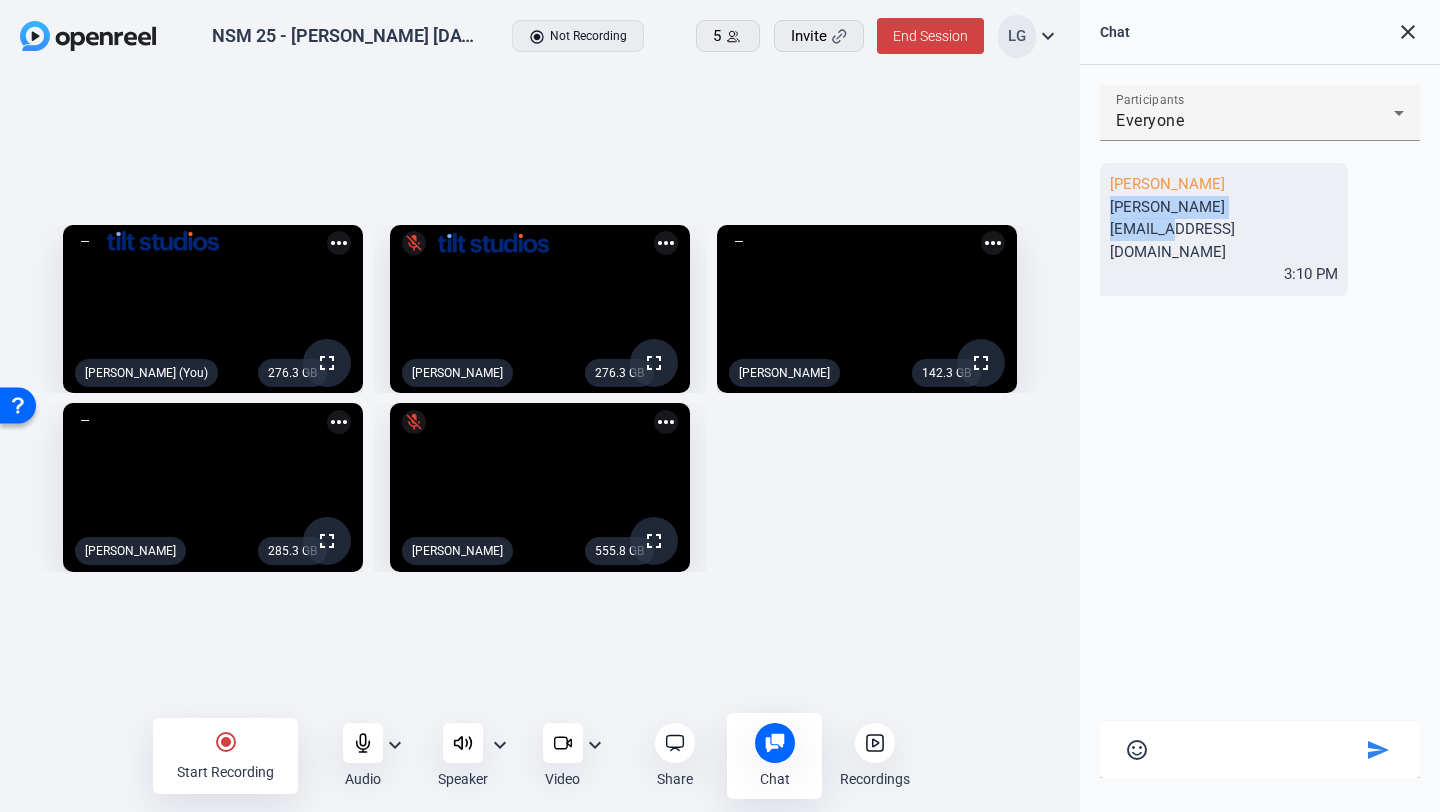drag, startPoint x: 1279, startPoint y: 205, endPoint x: 1106, endPoint y: 211, distance: 173.10402 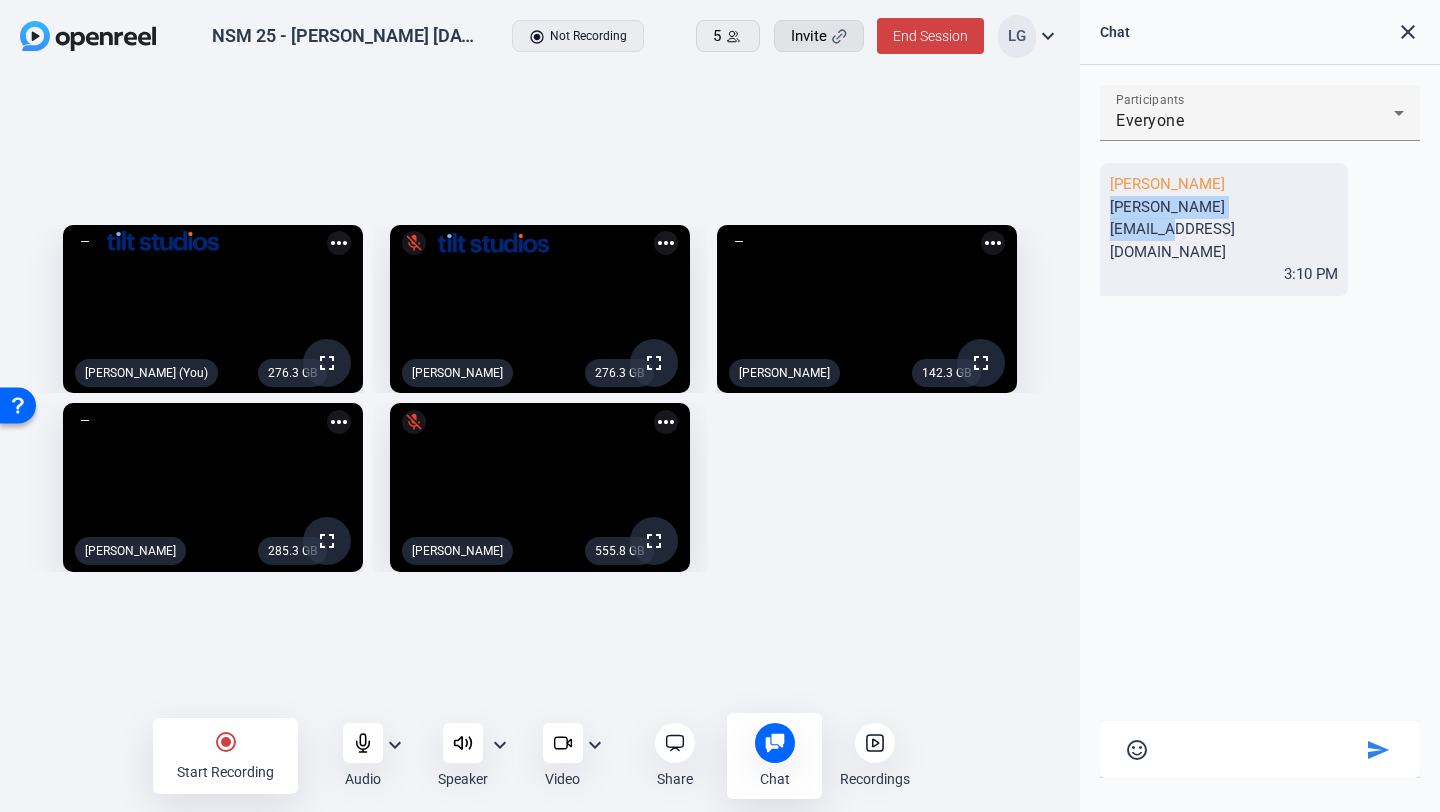 click on "Invite" 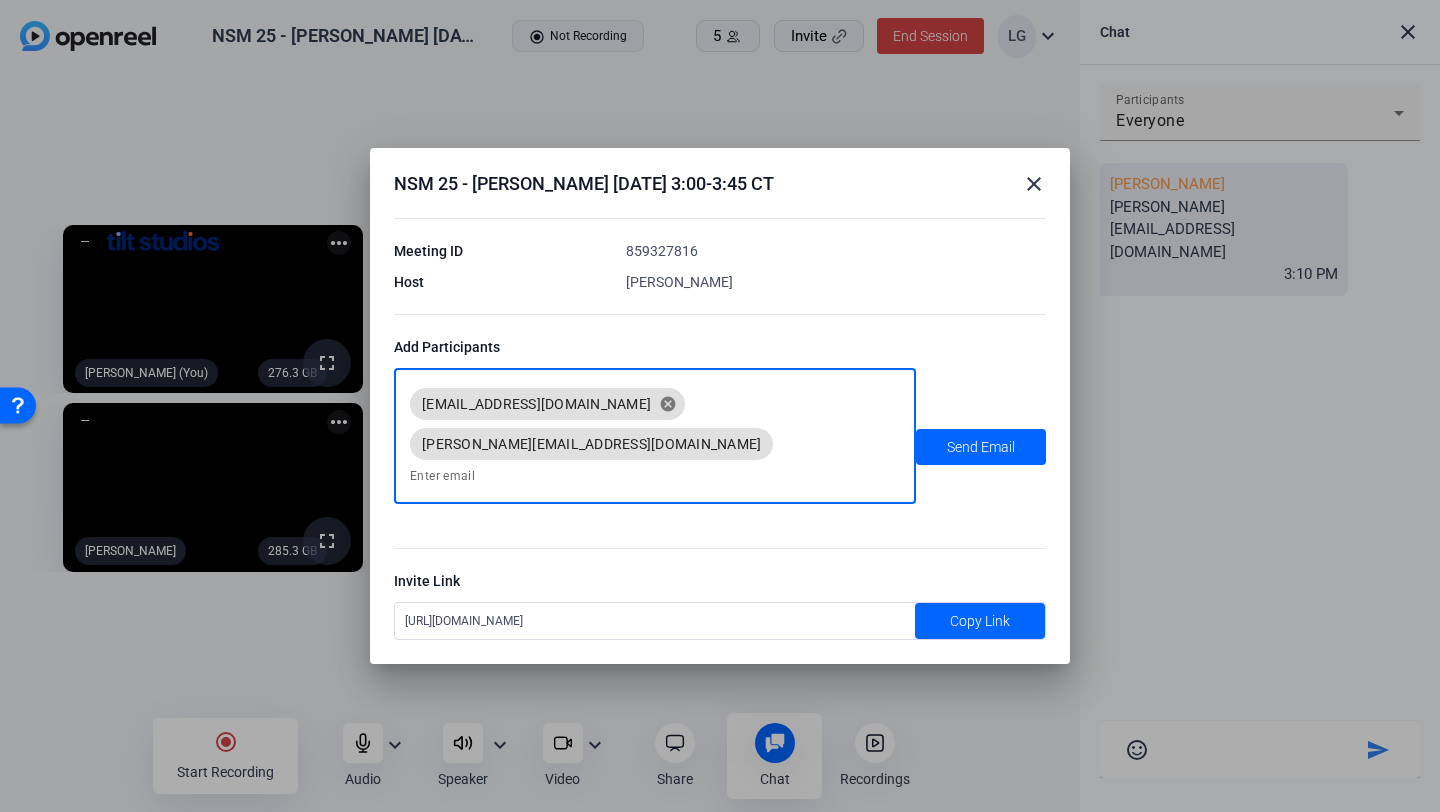 click at bounding box center (655, 476) 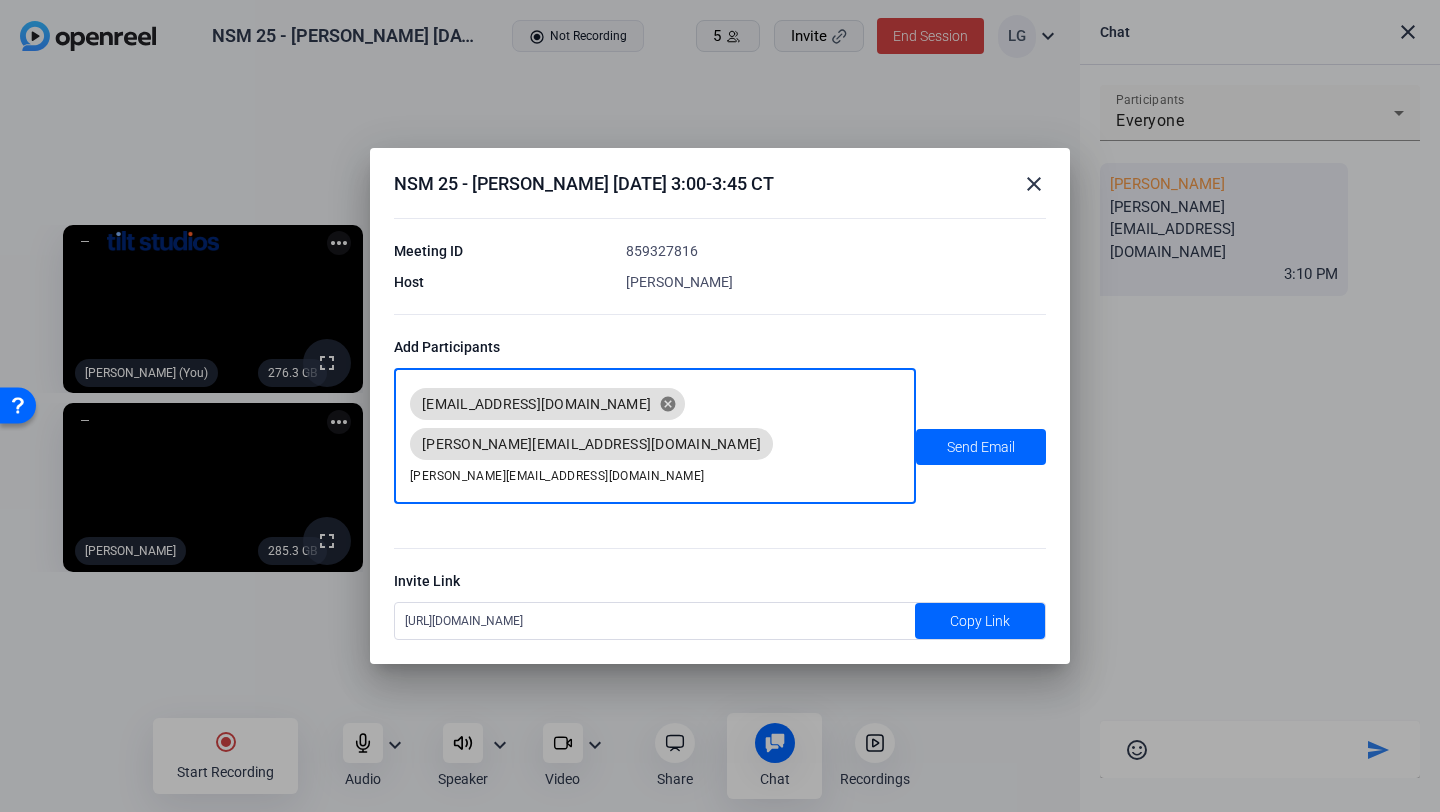 click on "thomas_m_leix@uhc.com" at bounding box center (655, 476) 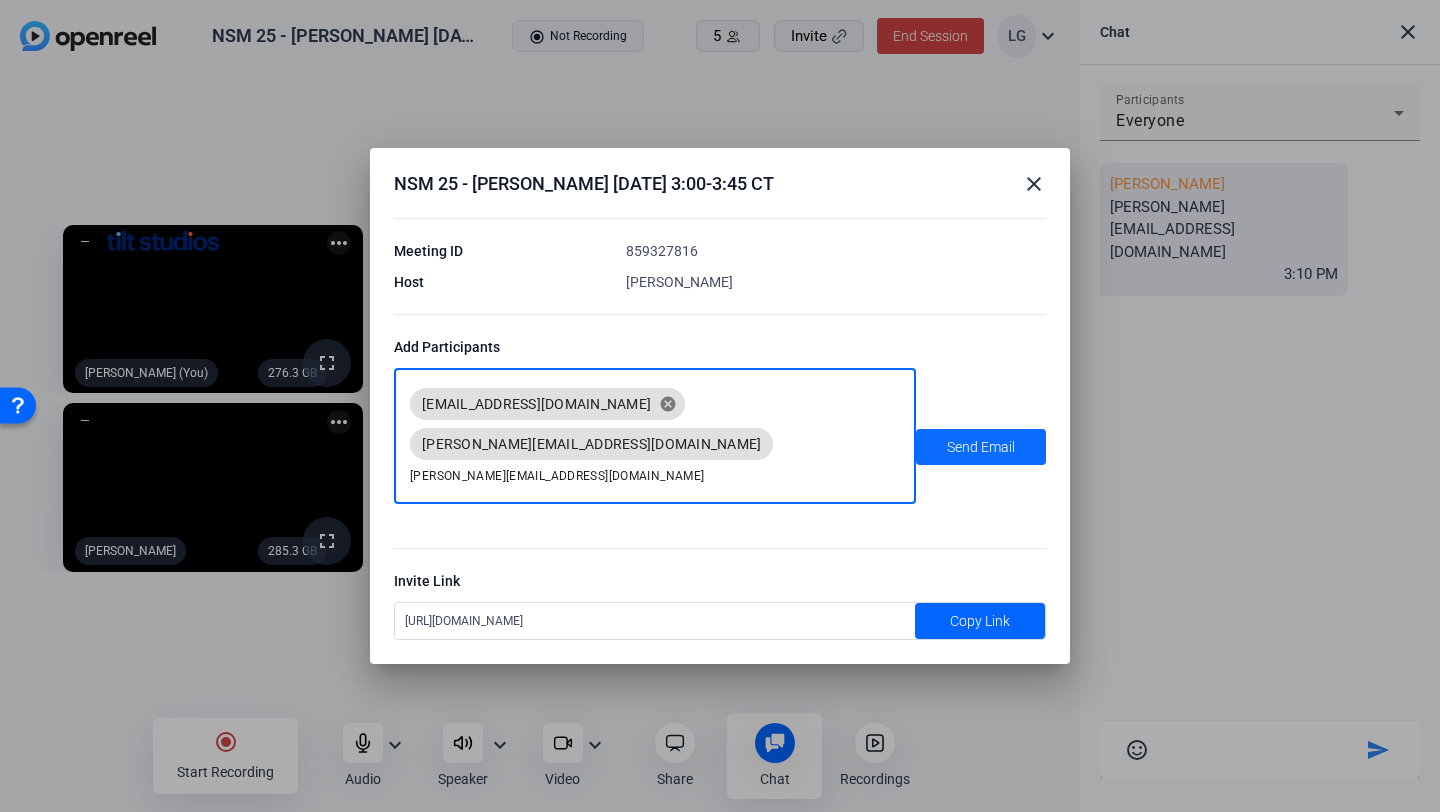type on "thomas_m_leix@uhc.com" 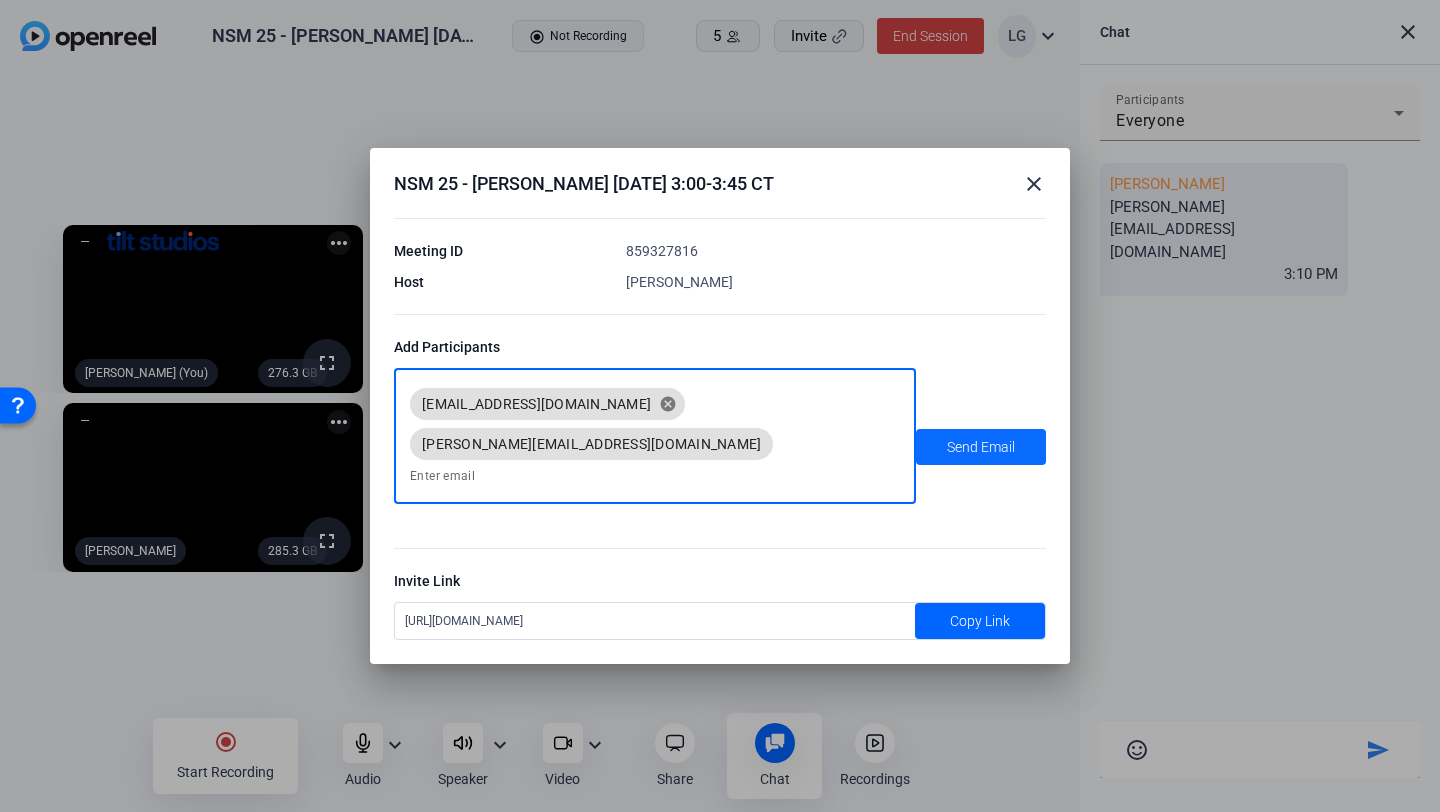 click on "Send Email" at bounding box center (981, 447) 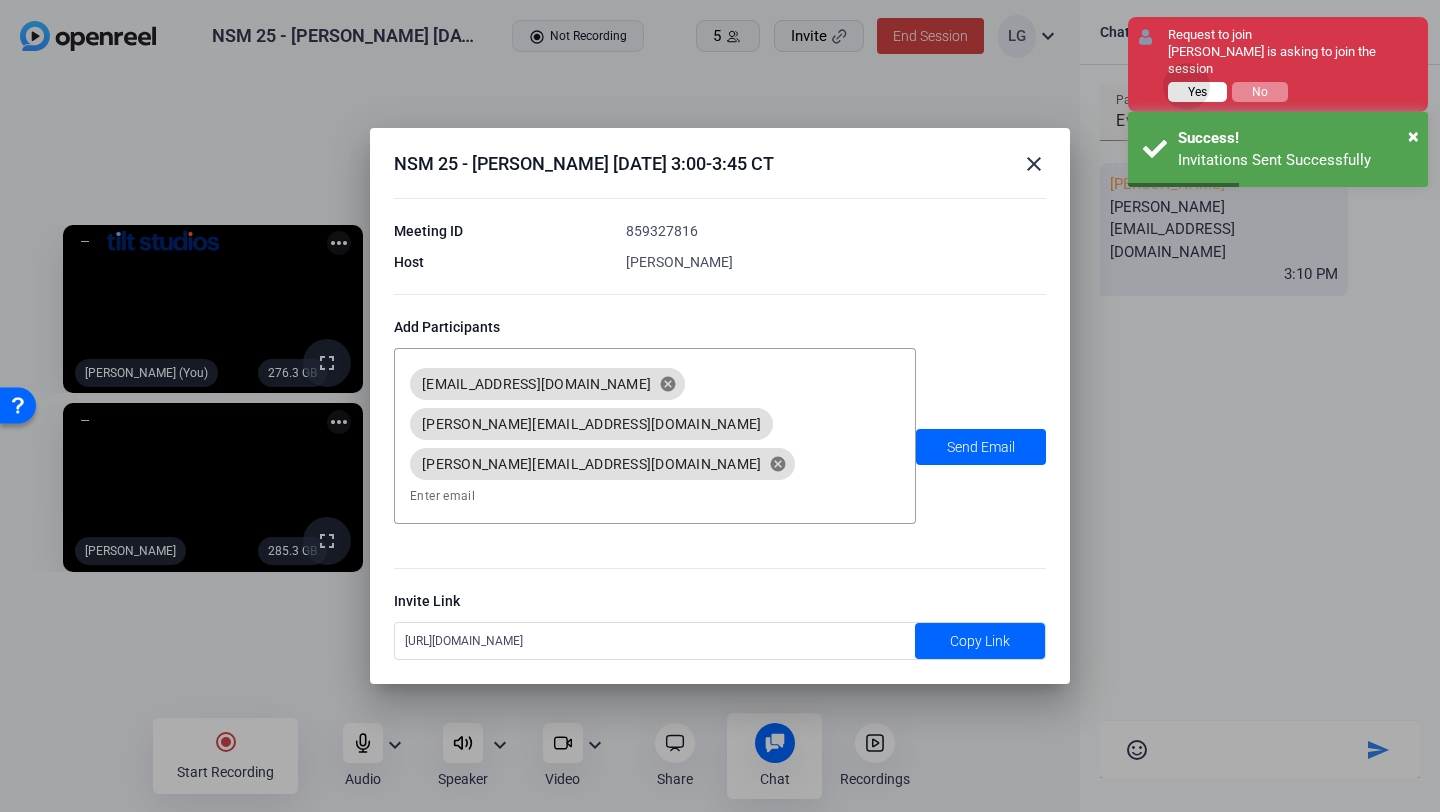 click on "Yes" at bounding box center (1197, 92) 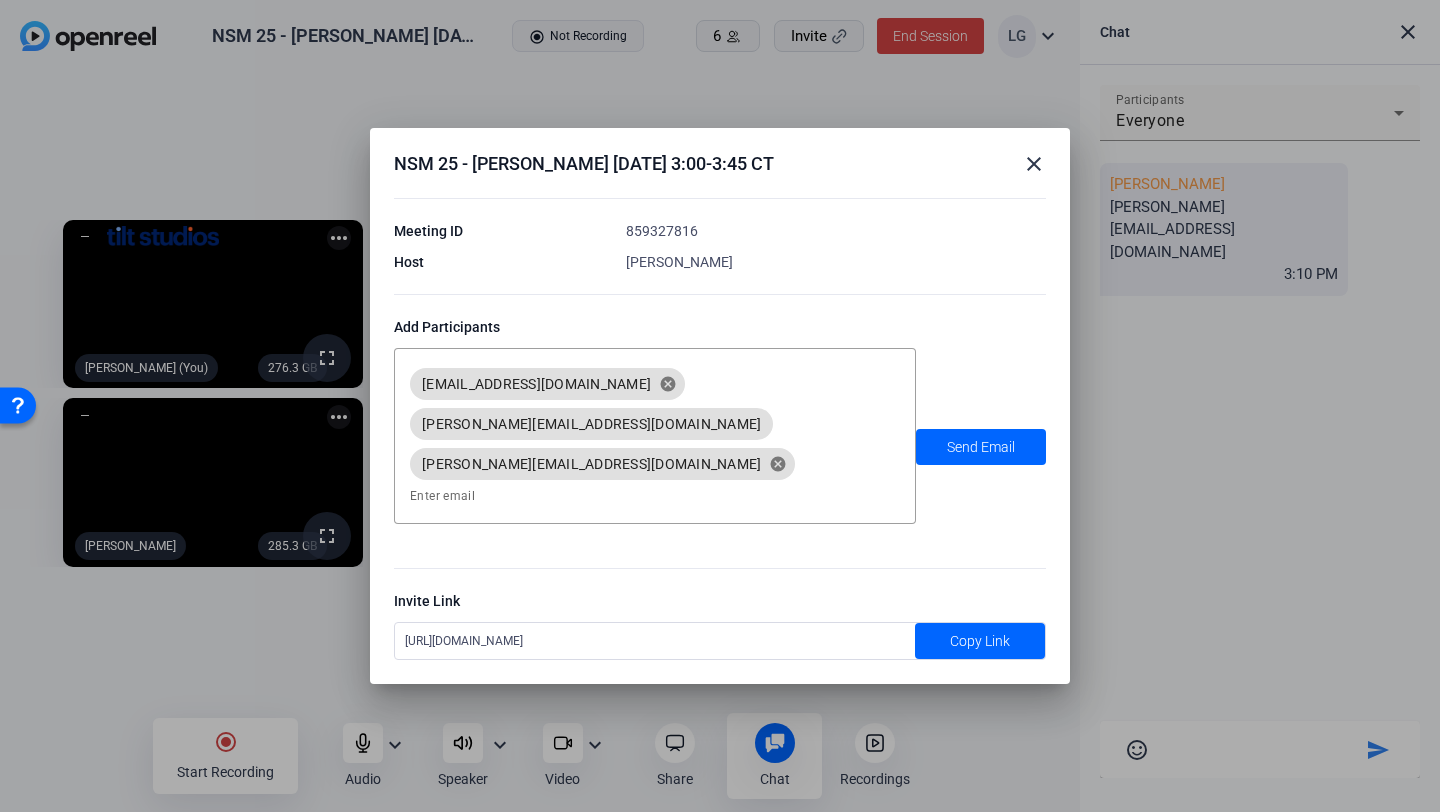 click on "close" at bounding box center [1034, 164] 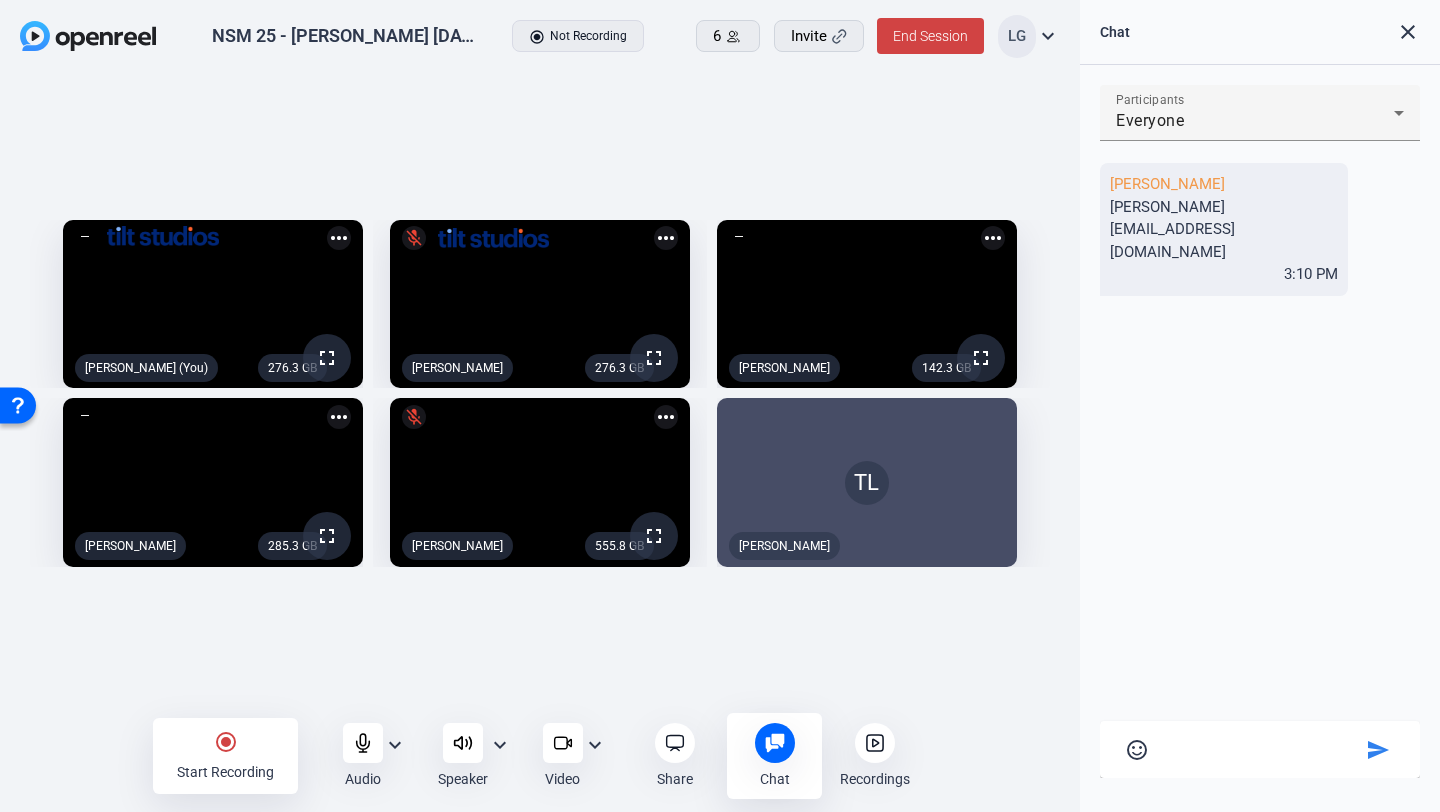 click on "close" 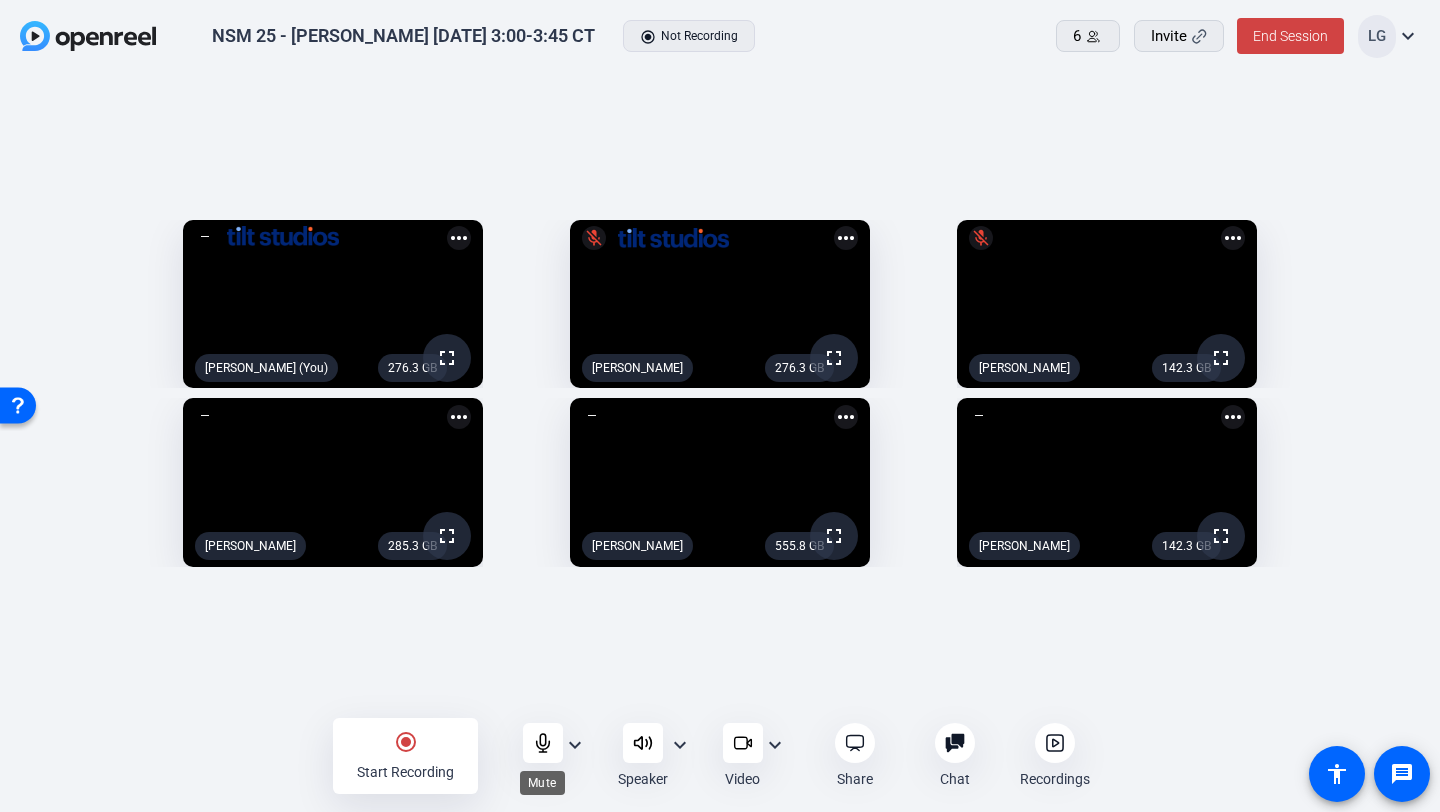 click 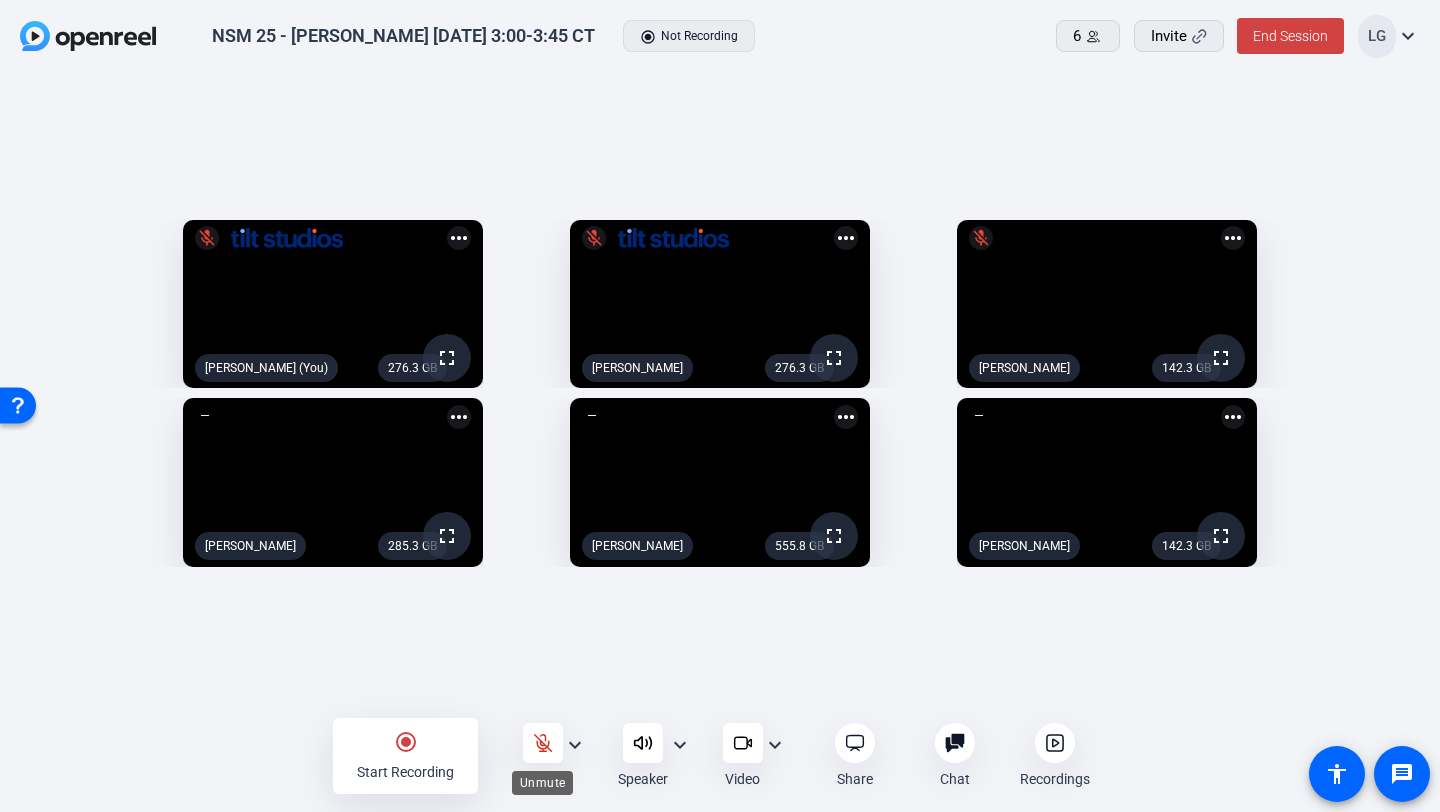 click 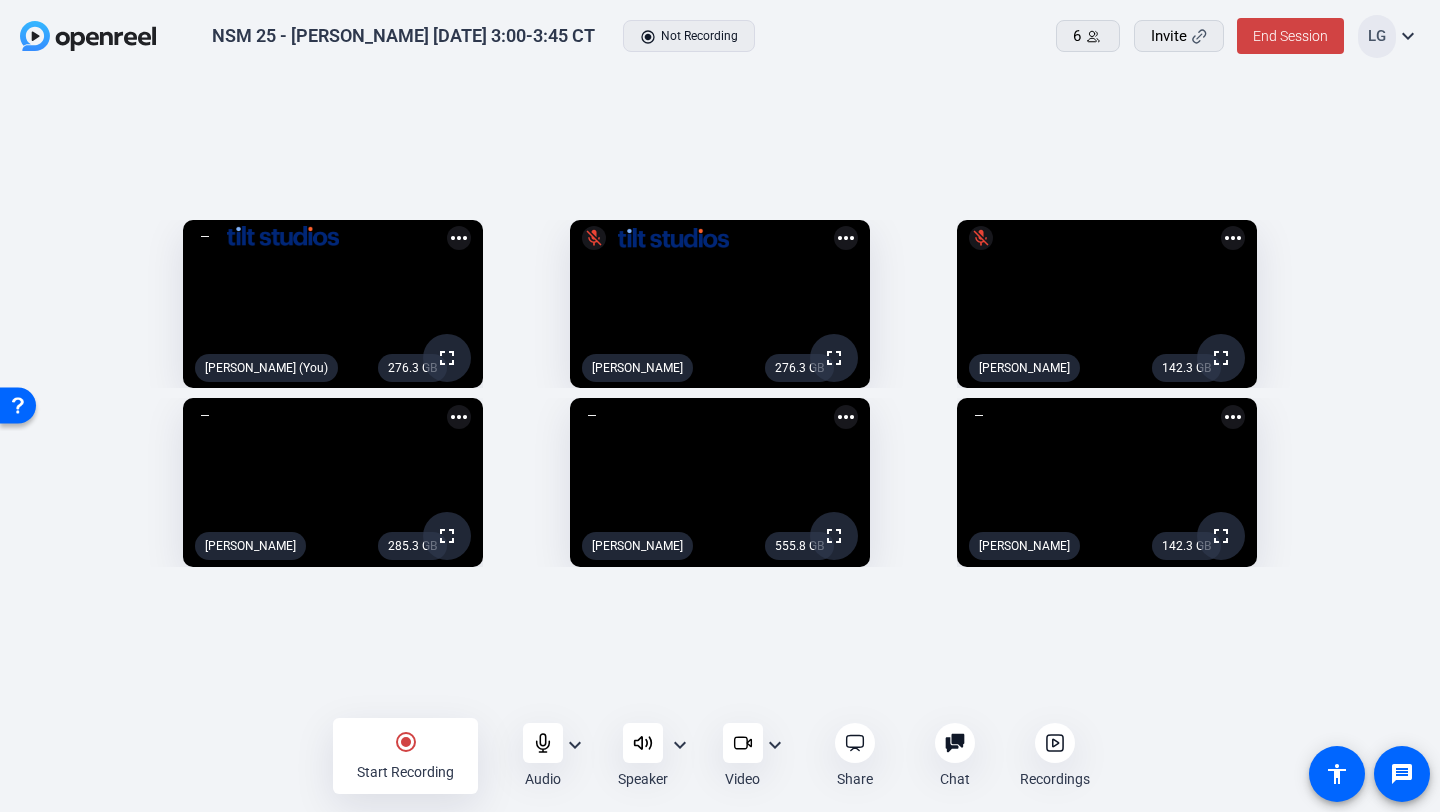 click on "radio_button_checked" 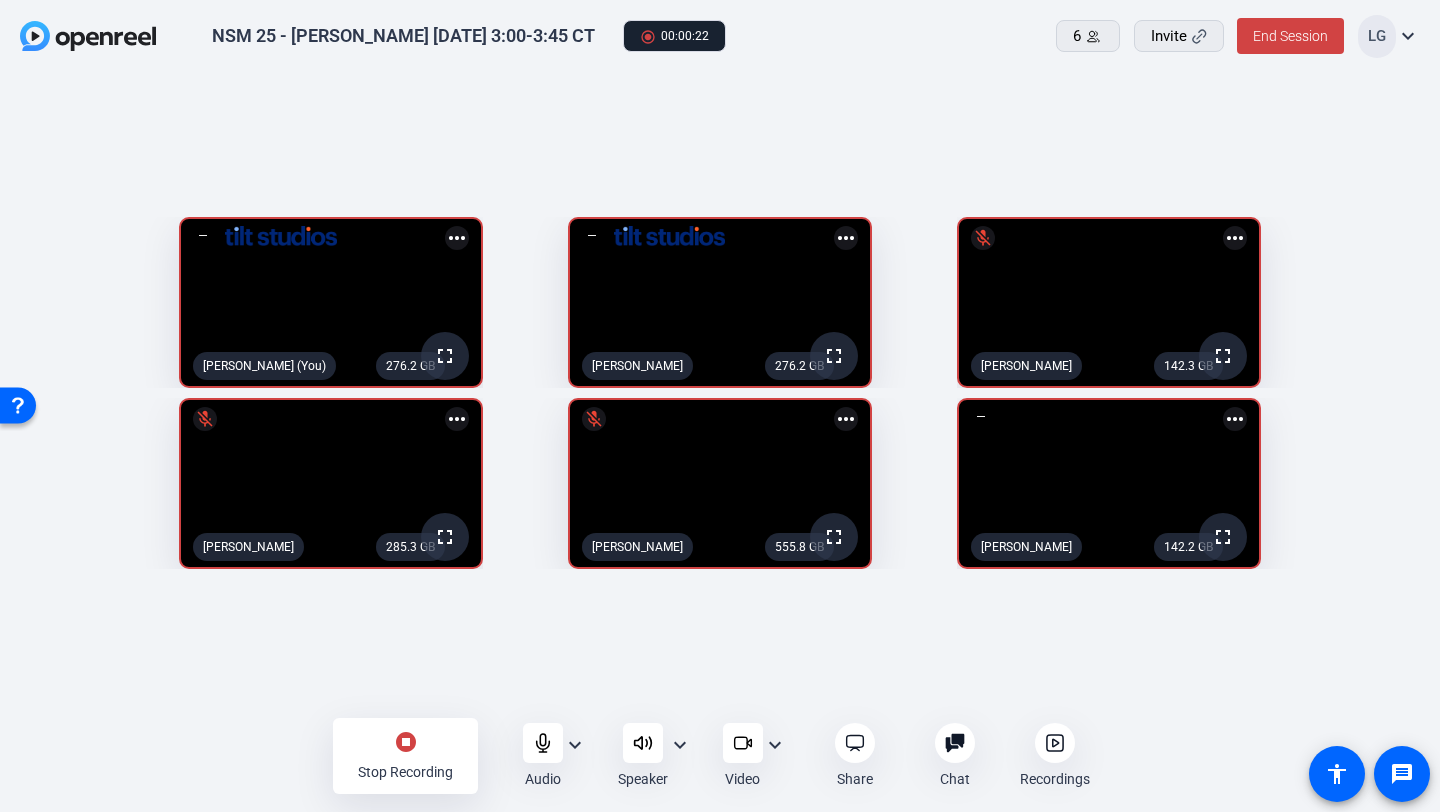click on "stop_circle" 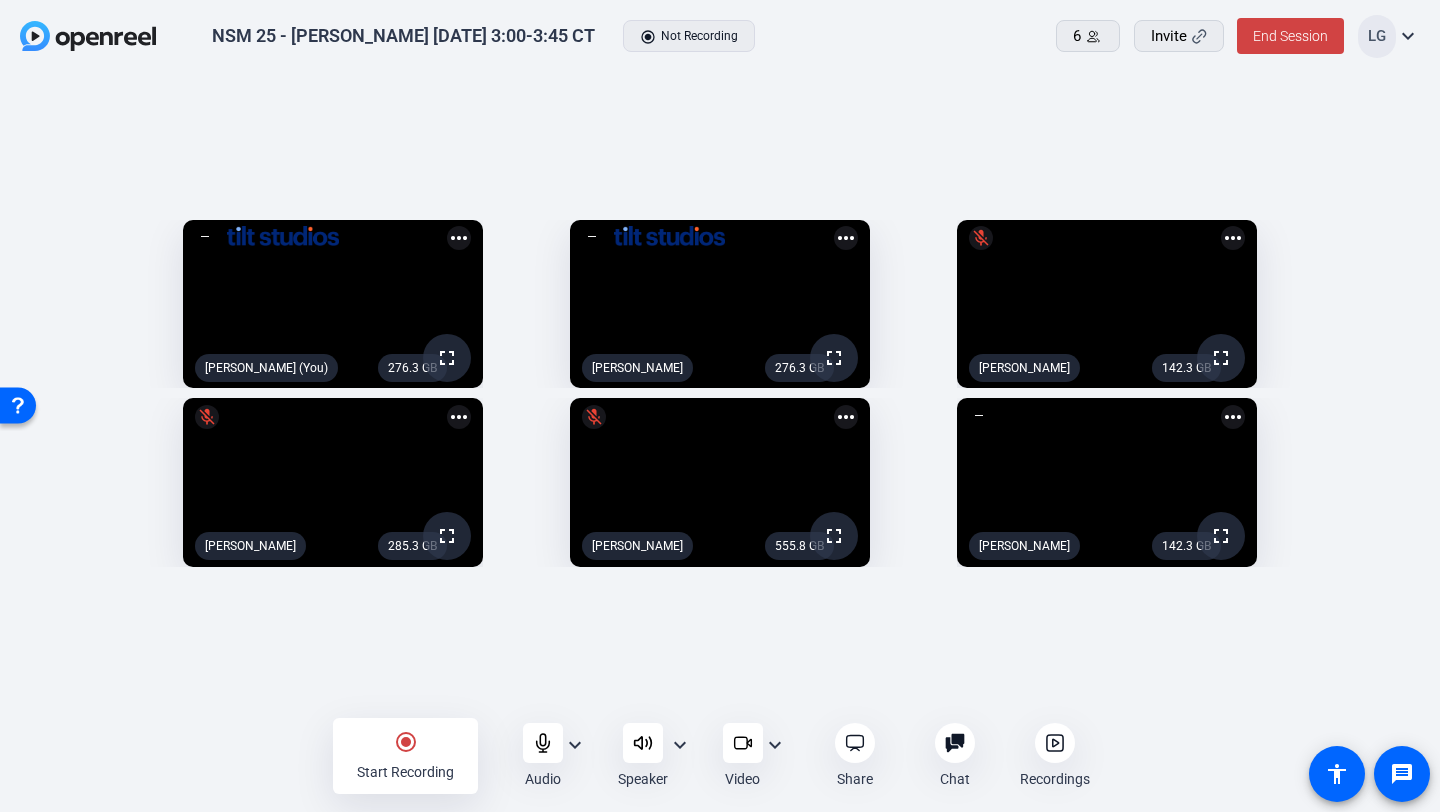 click on "radio_button_checked" 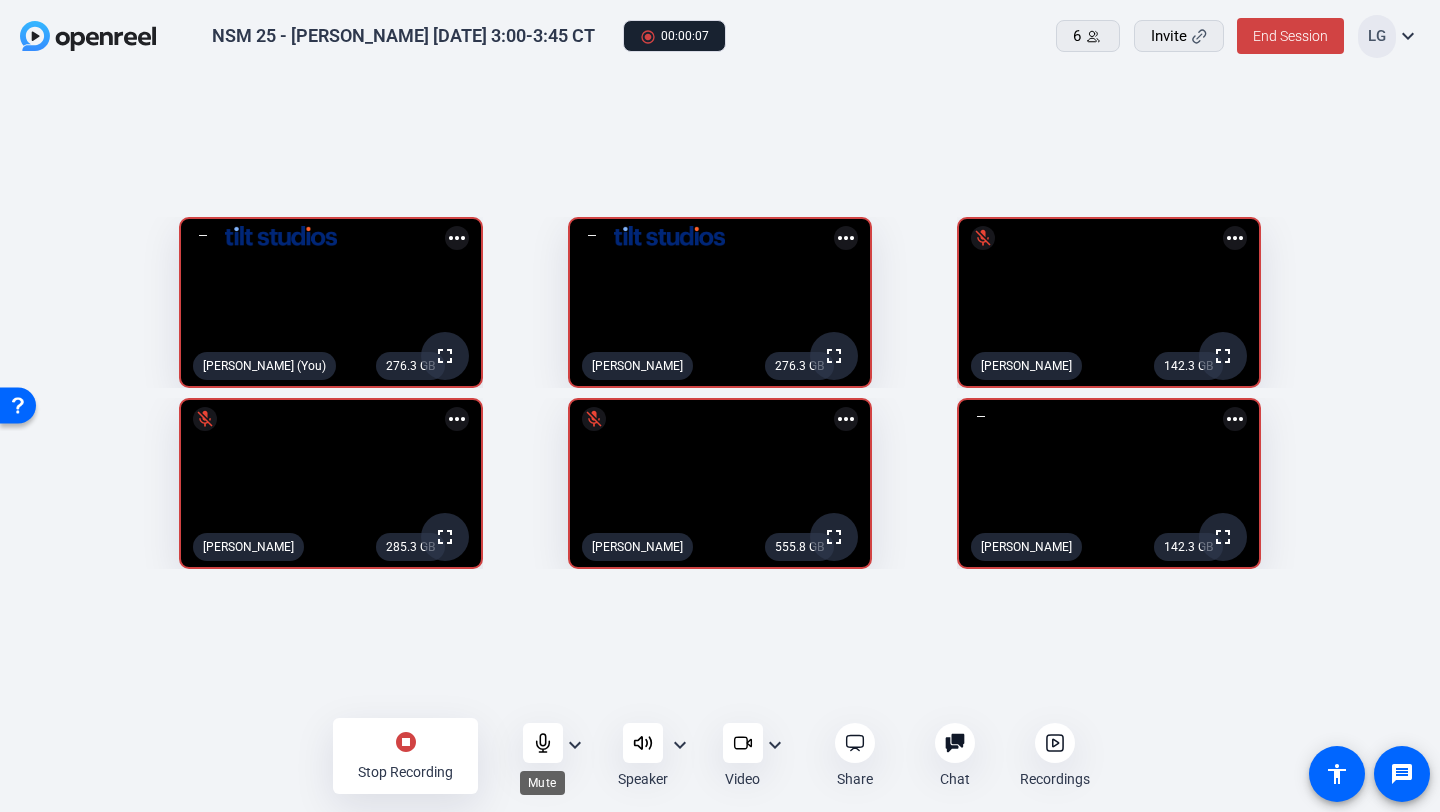 click 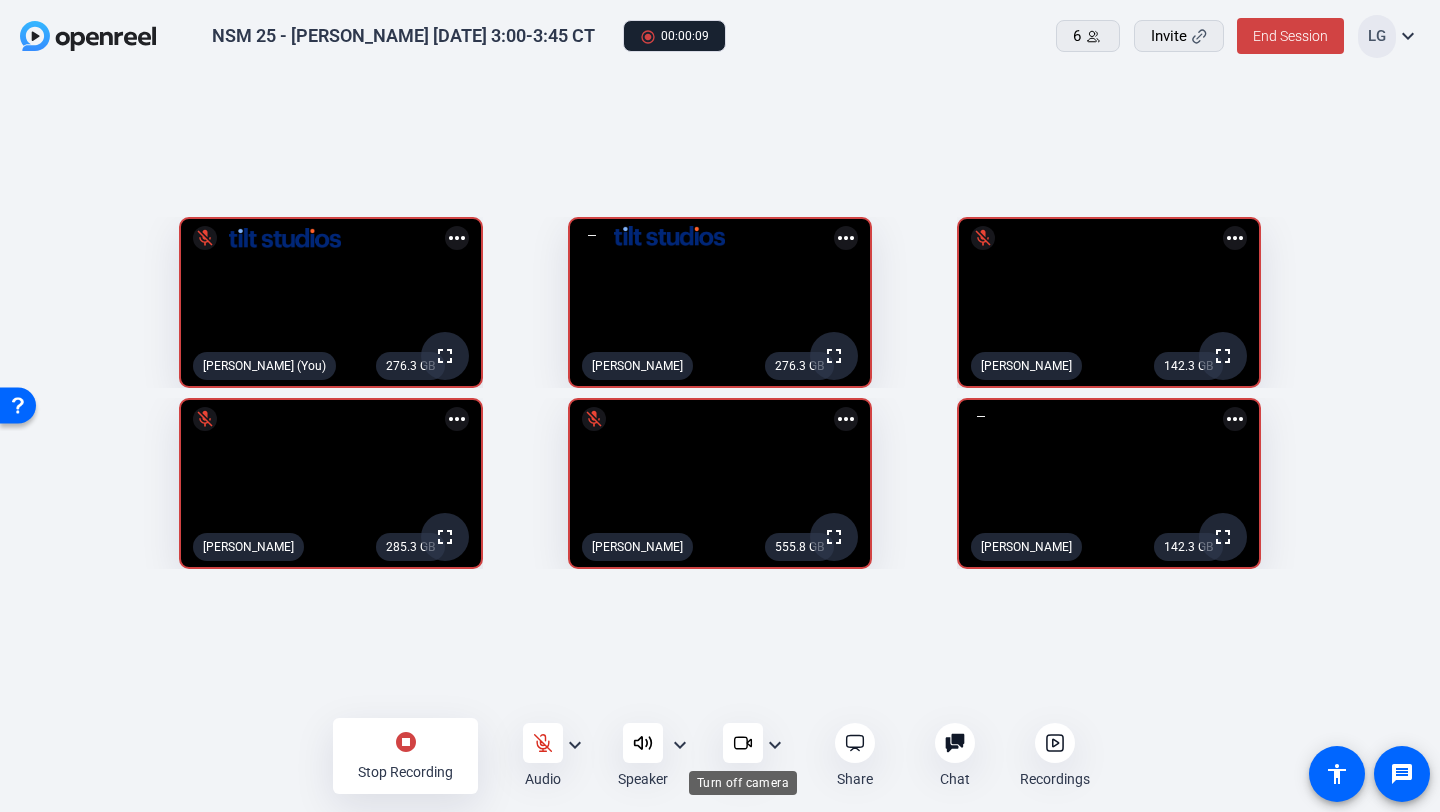 click 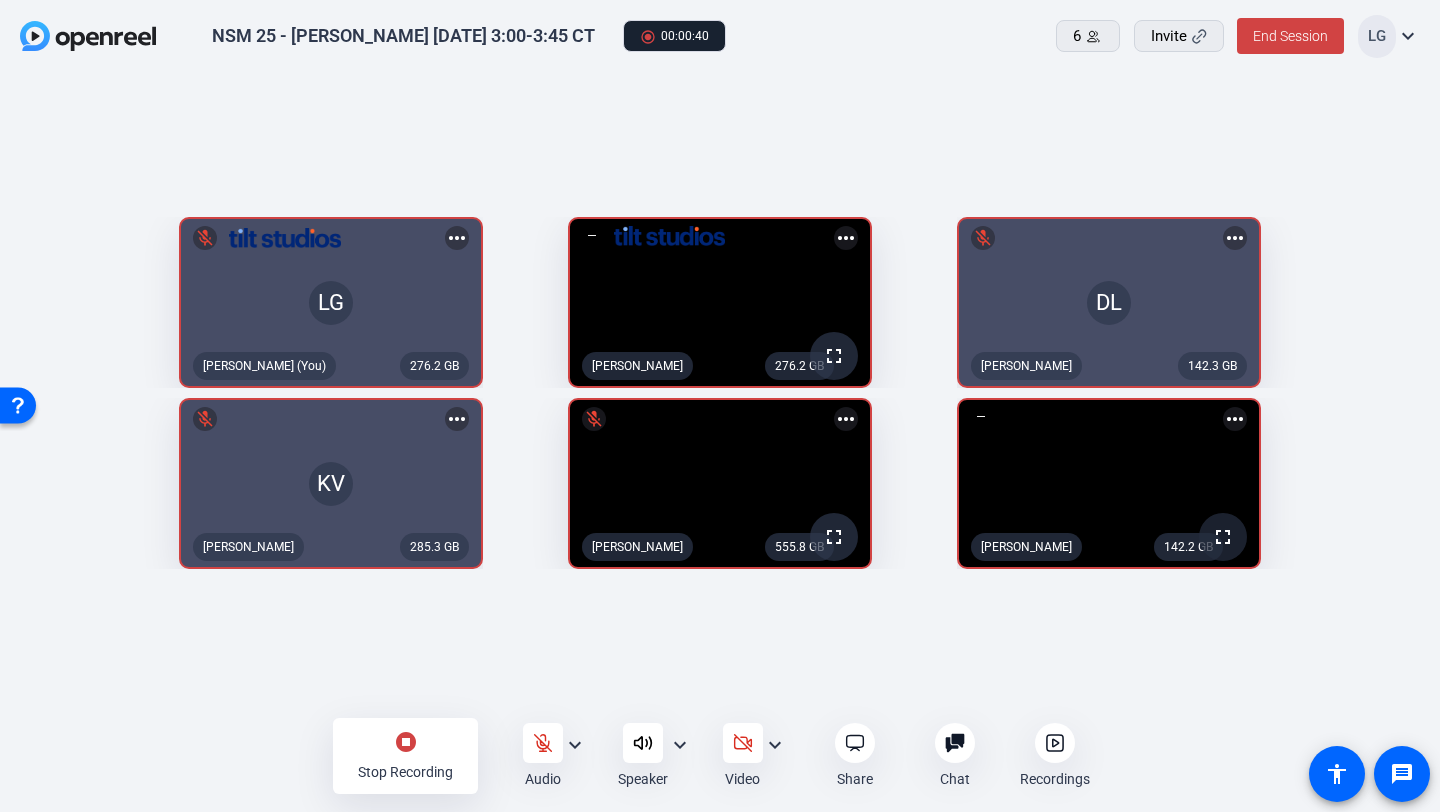click on "fullscreen" 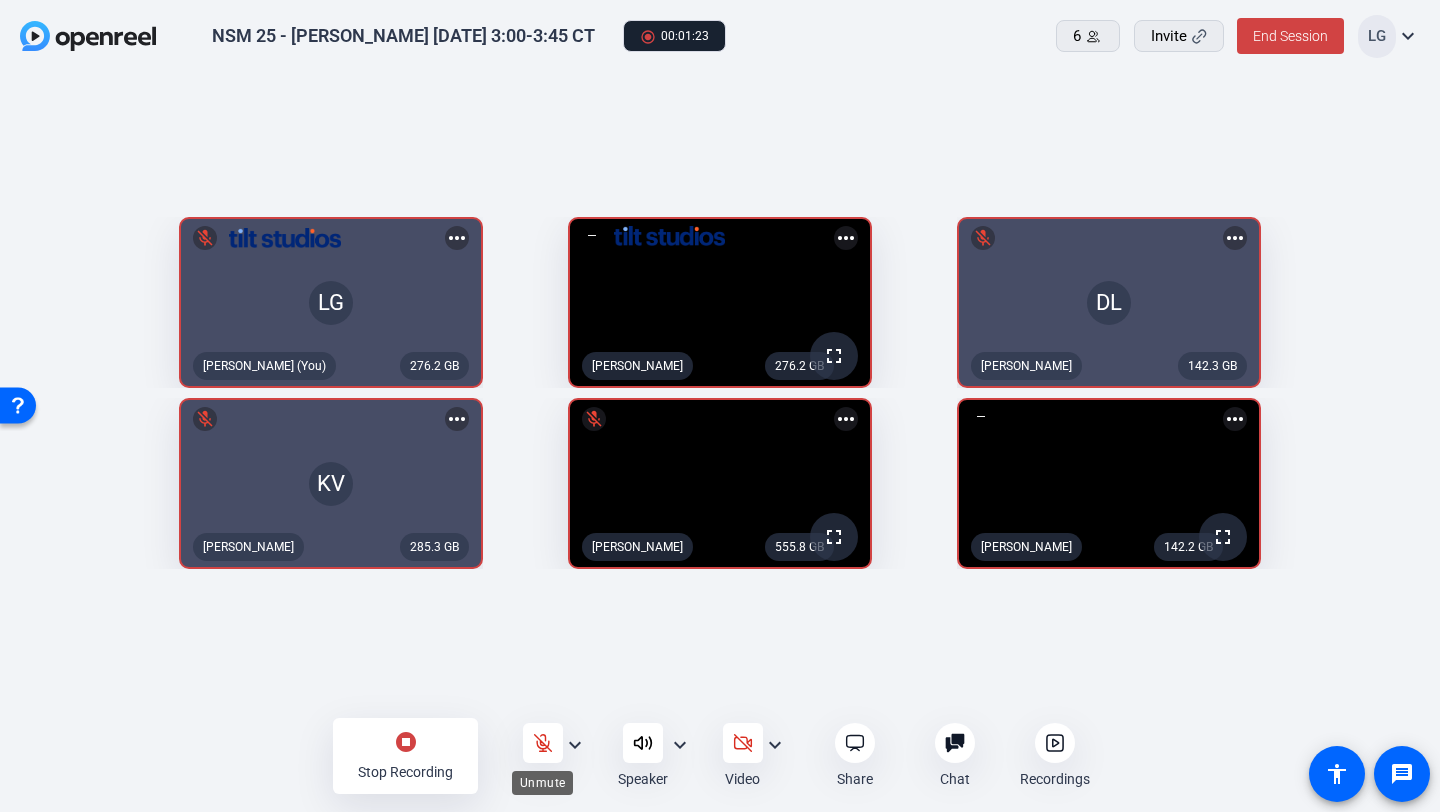 click 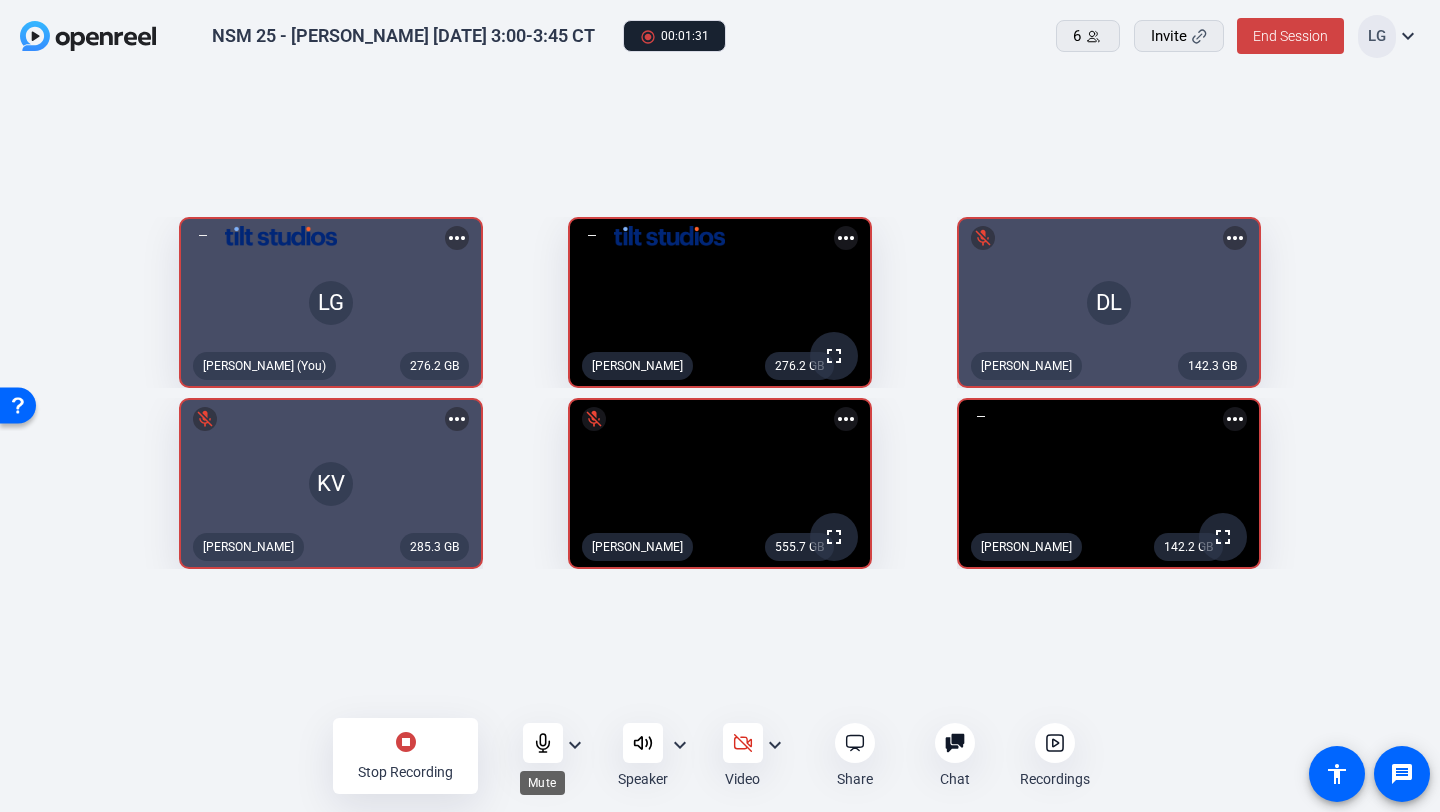 click 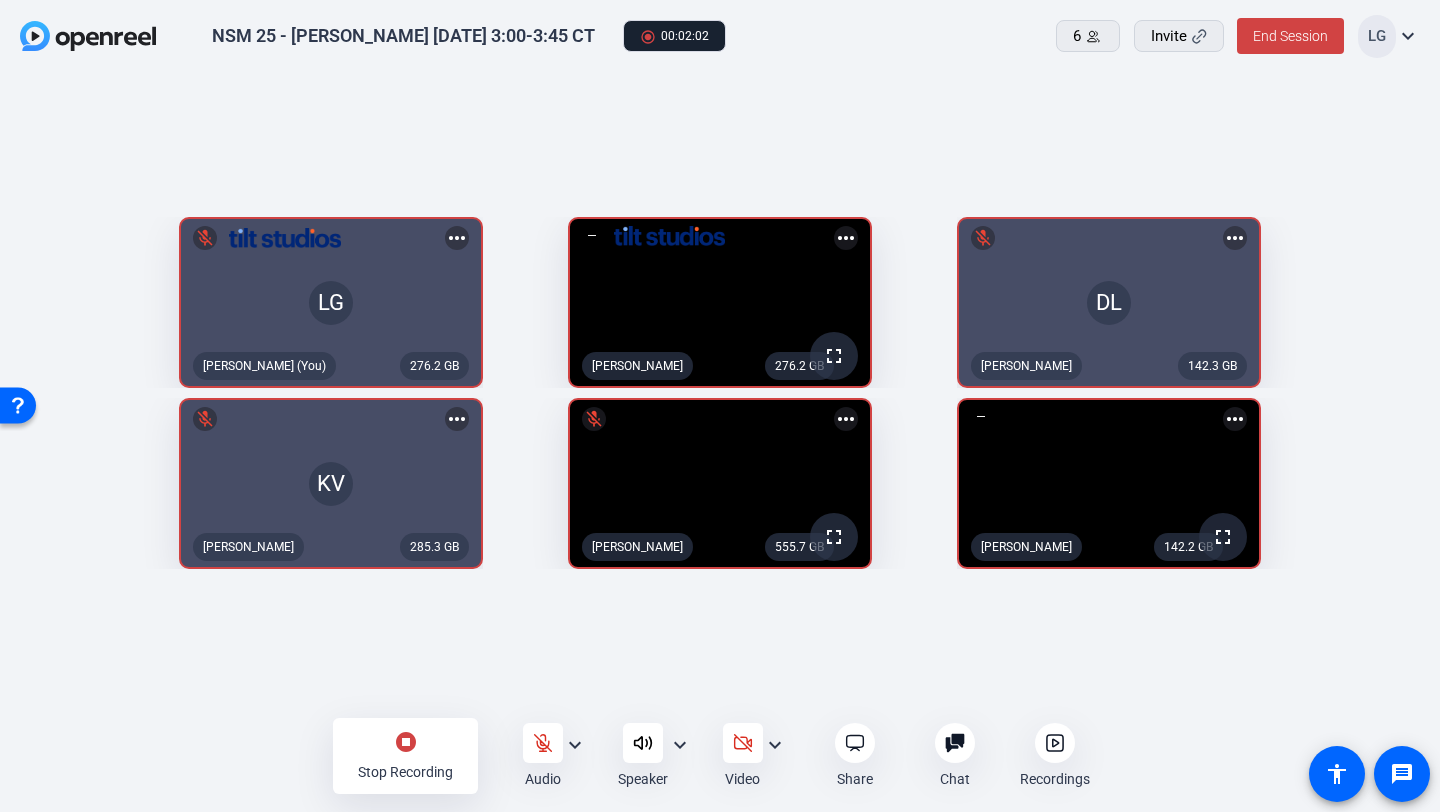 click on "fullscreen" 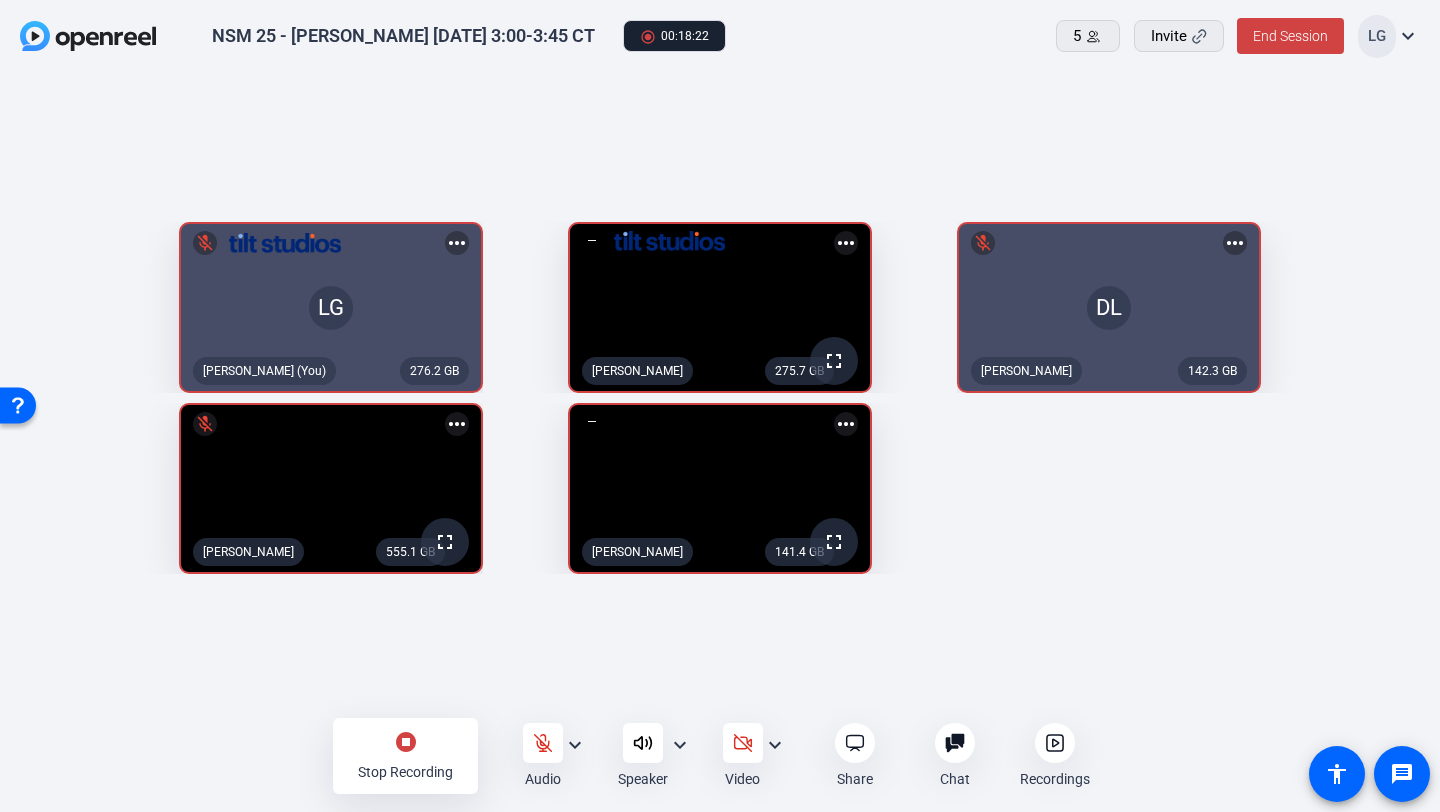type 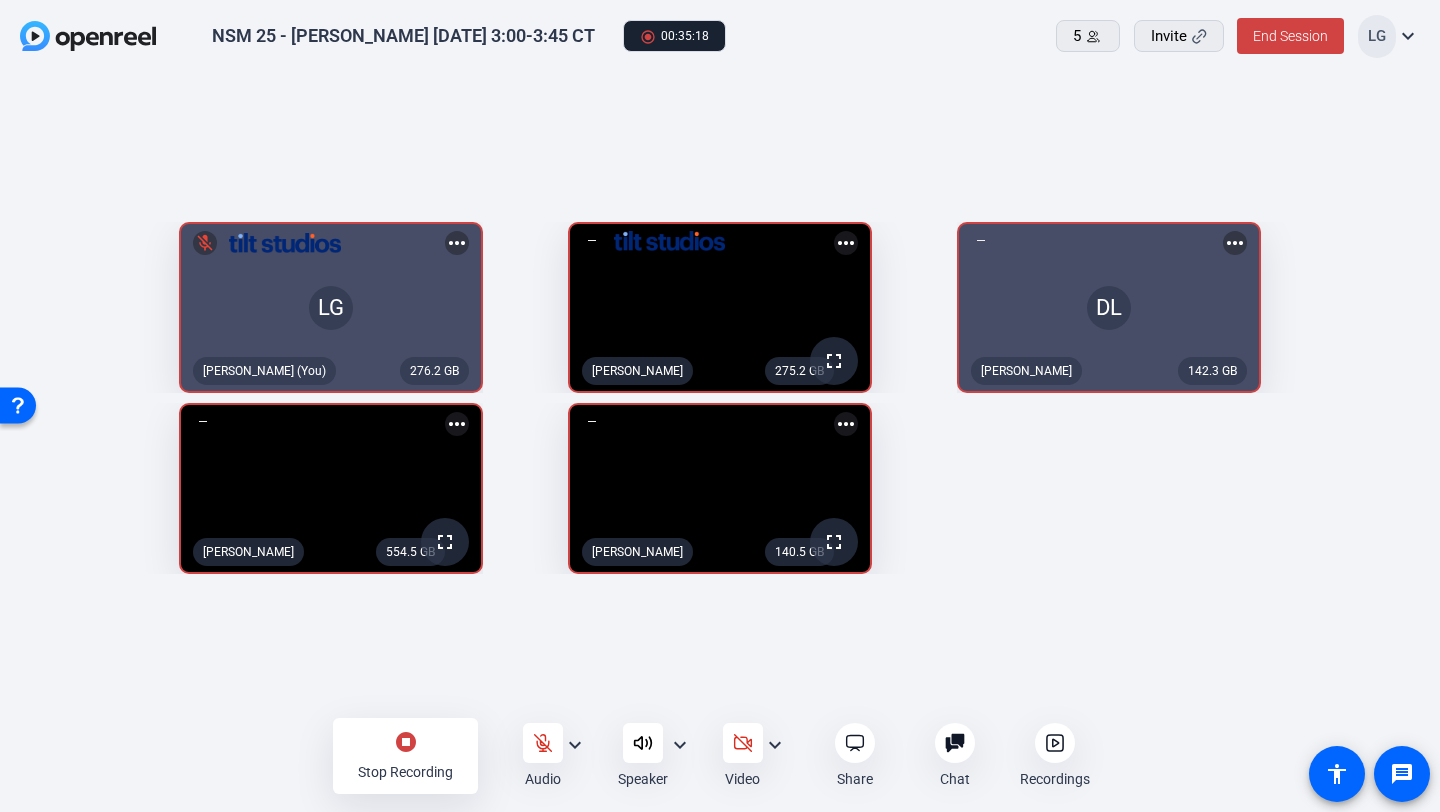 click on "stop_circle" 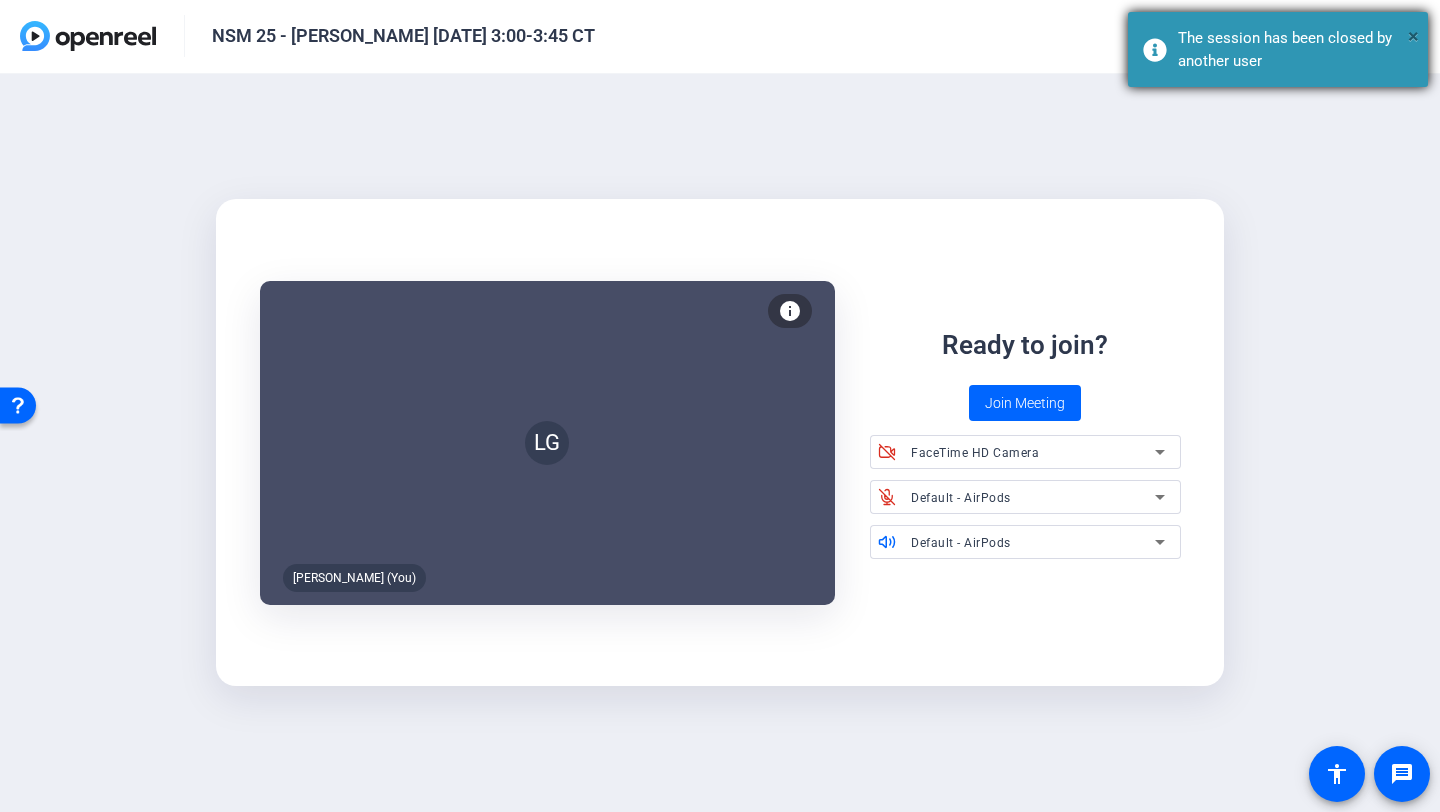 click on "×" at bounding box center [1413, 36] 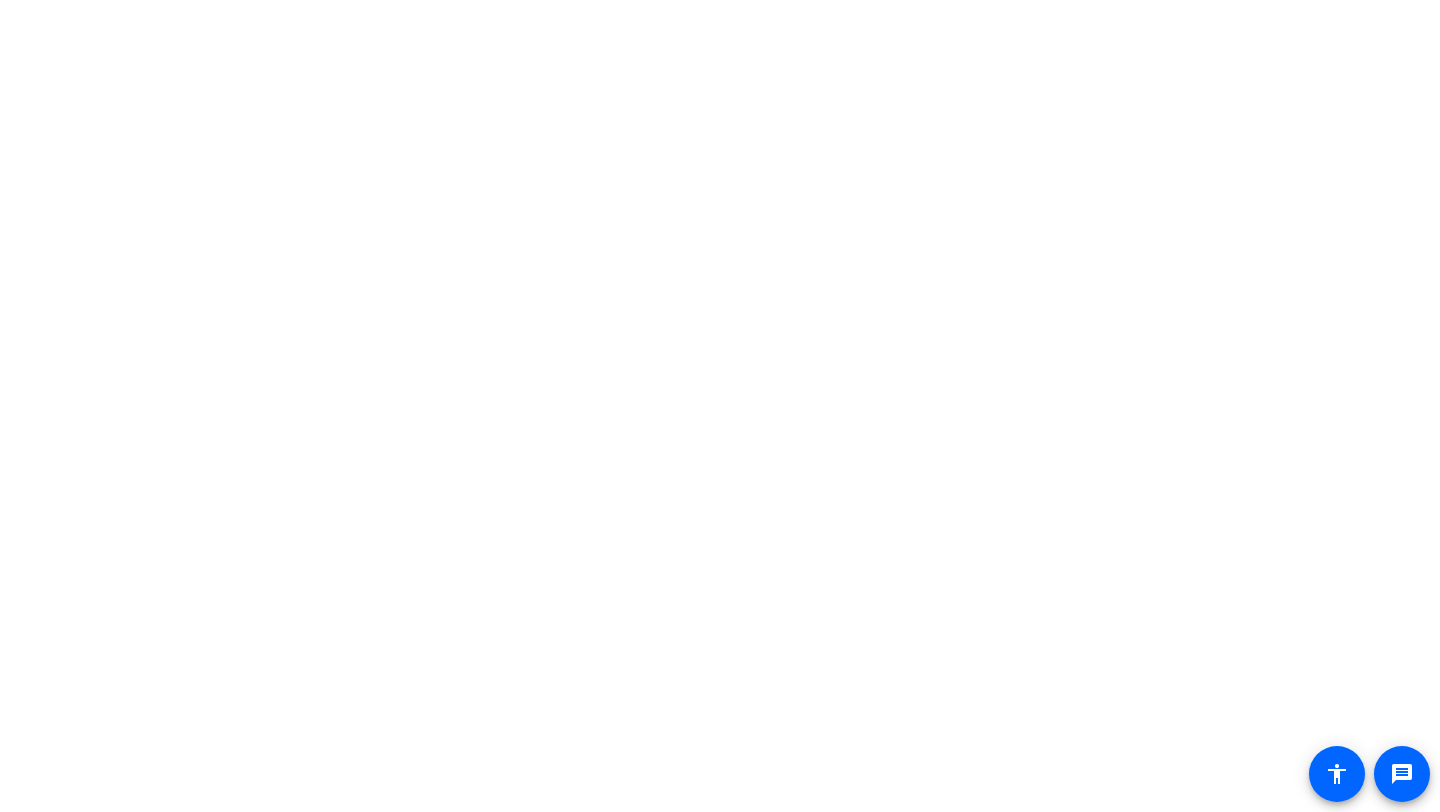 scroll, scrollTop: 0, scrollLeft: 0, axis: both 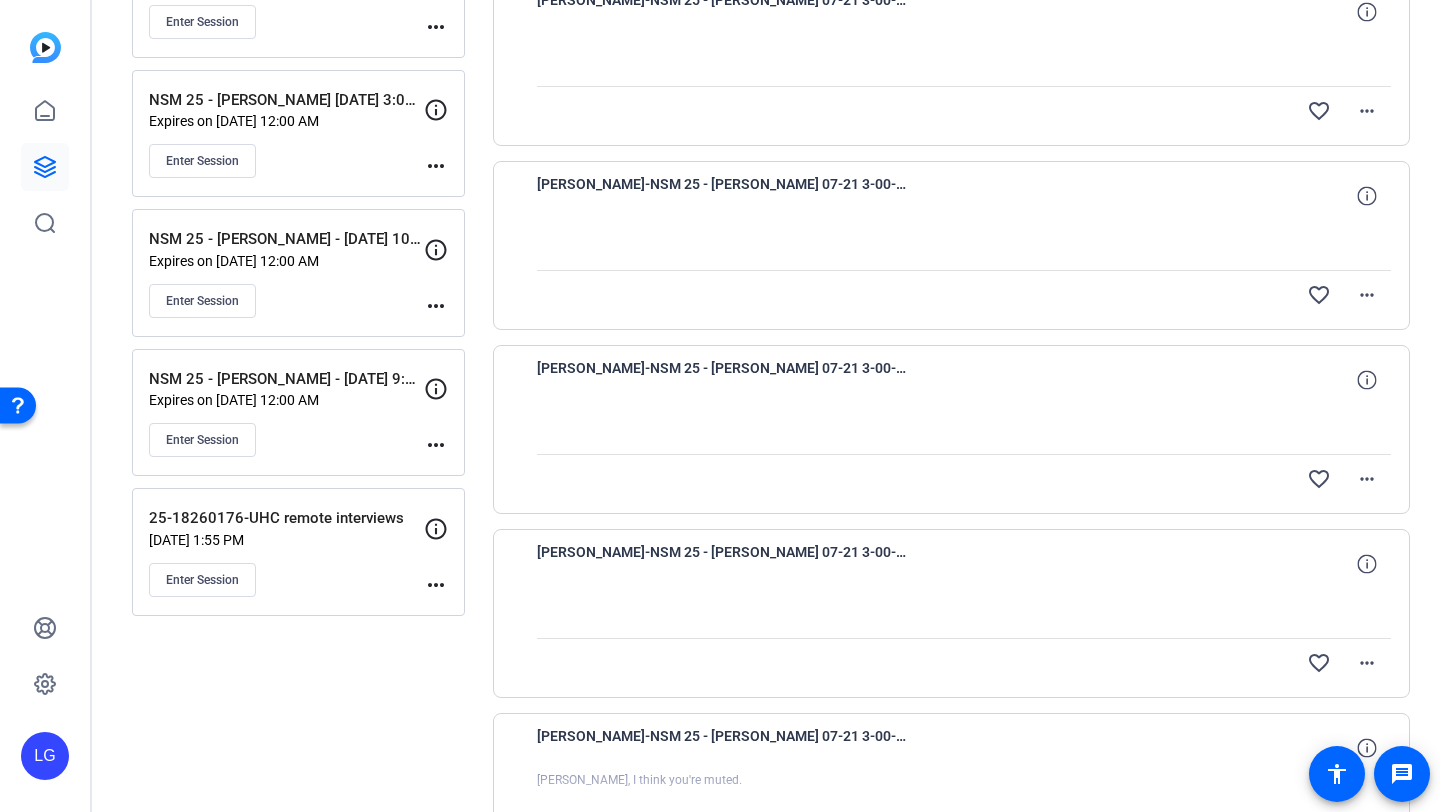 click at bounding box center (964, 429) 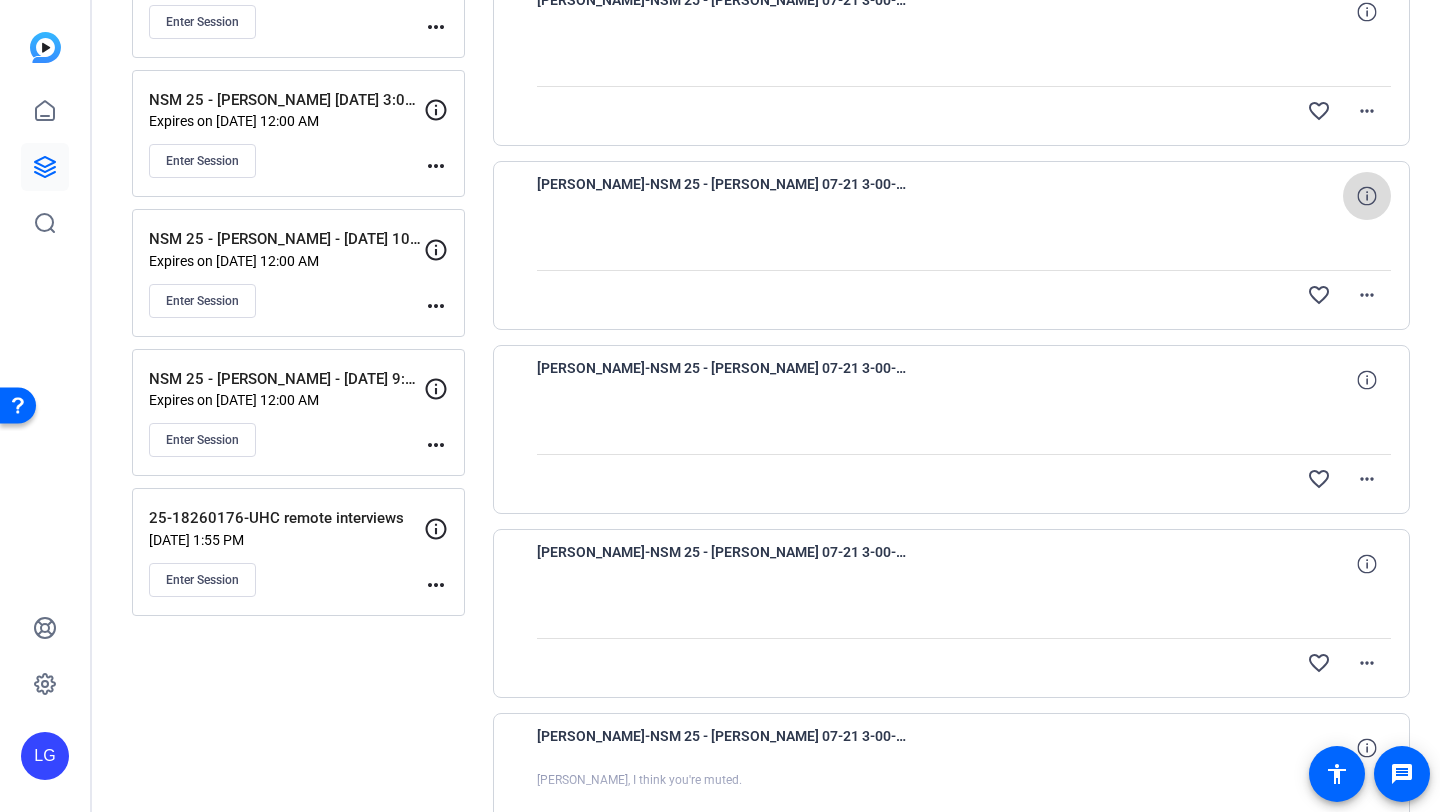 click 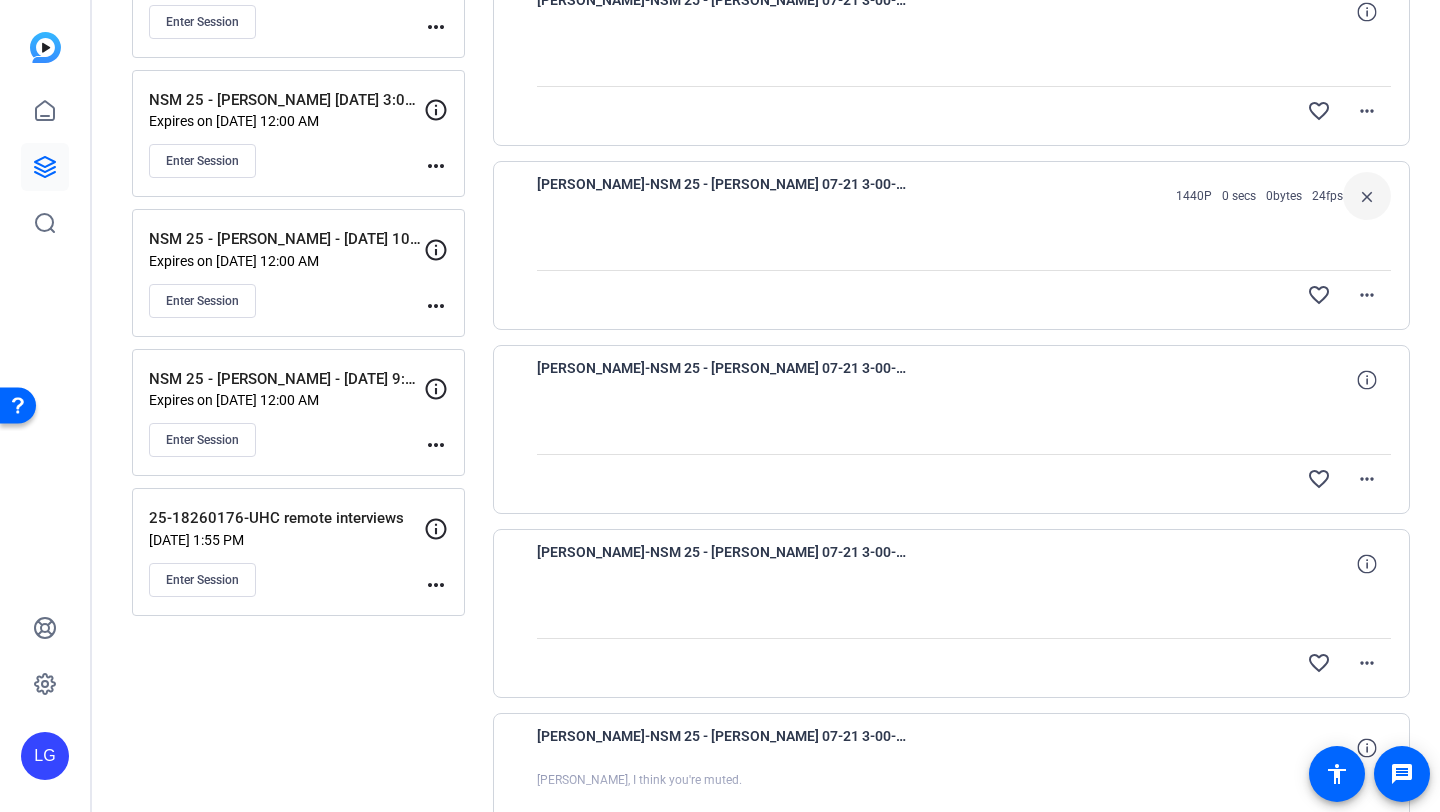 click on "close" at bounding box center [1367, 196] 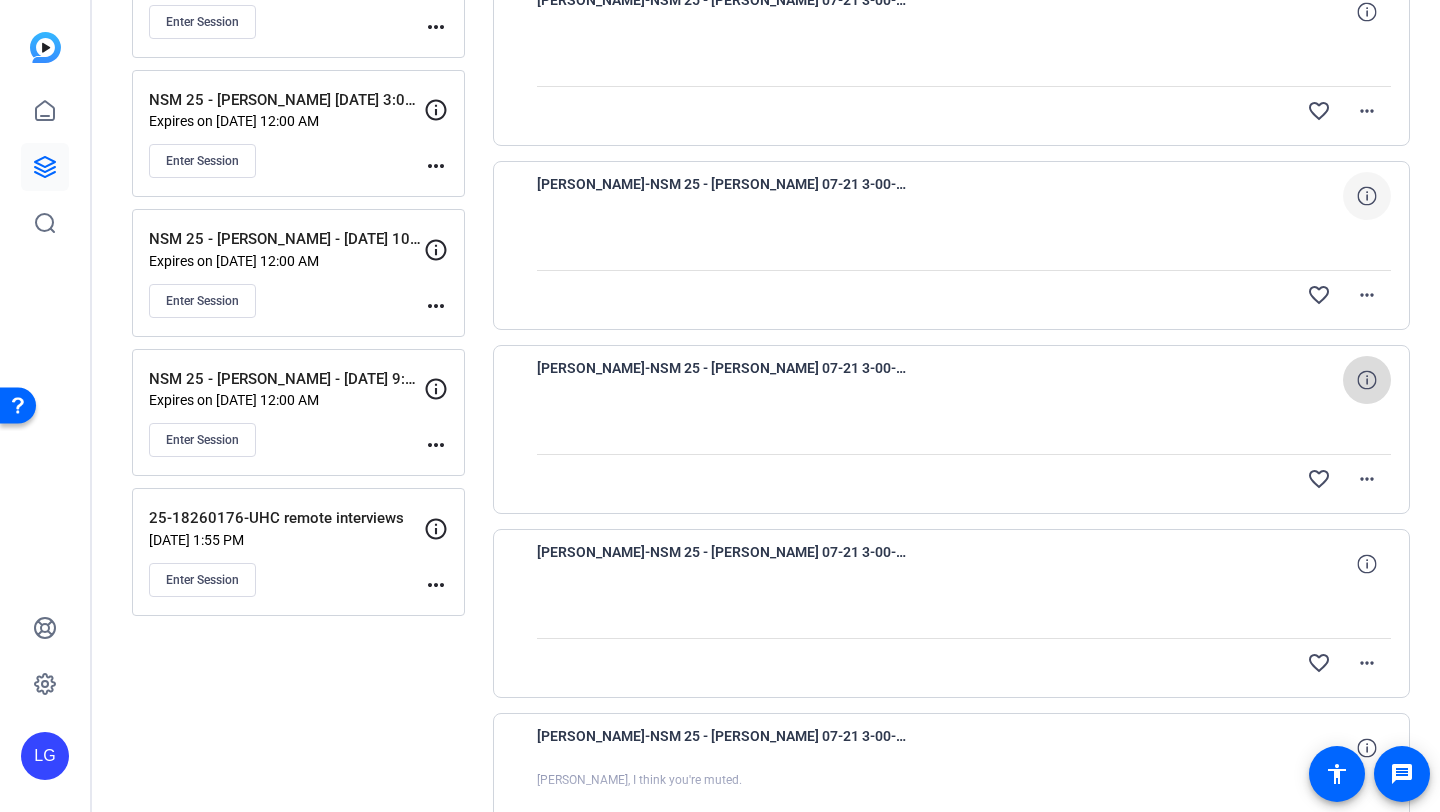 click at bounding box center (1367, 380) 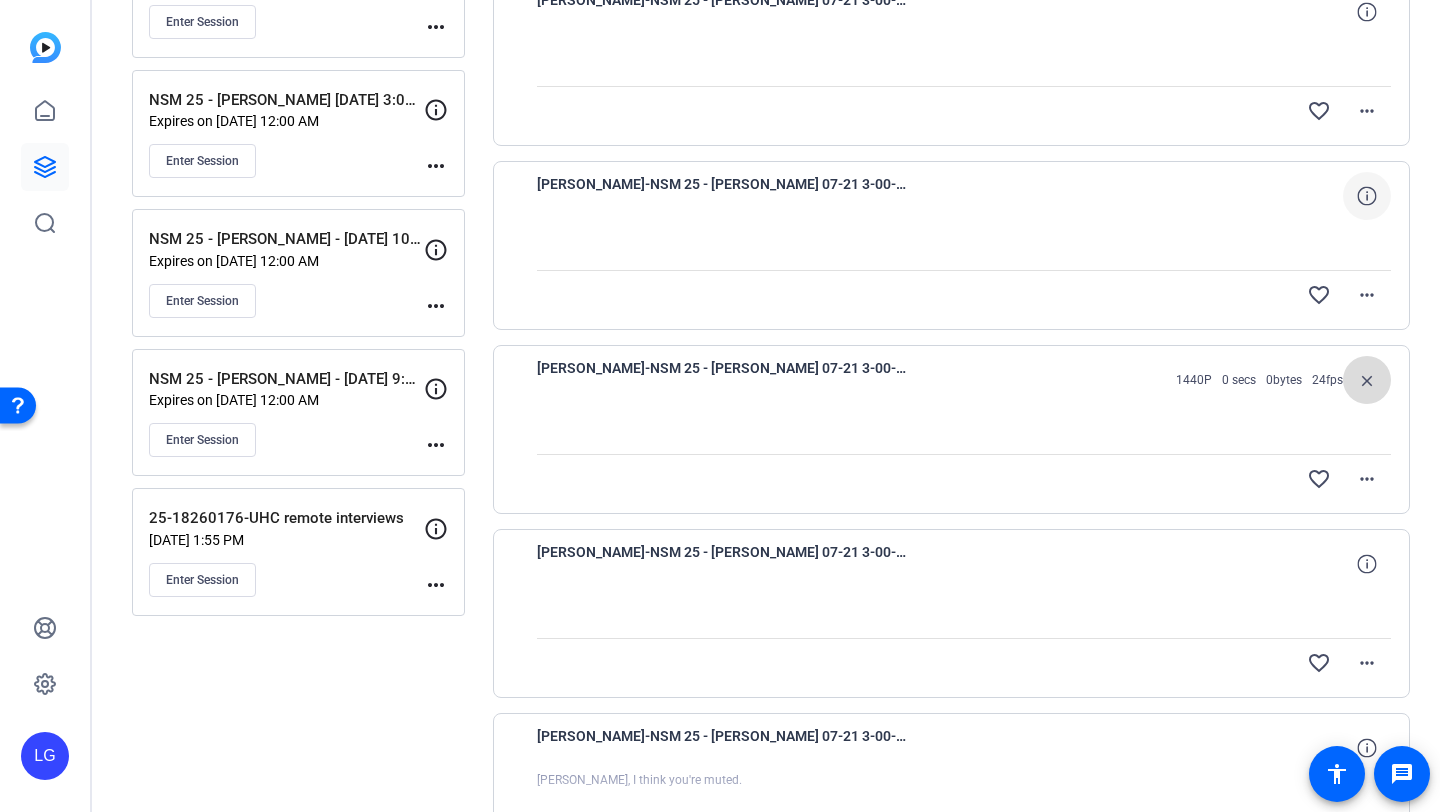 click on "close" at bounding box center (1367, 380) 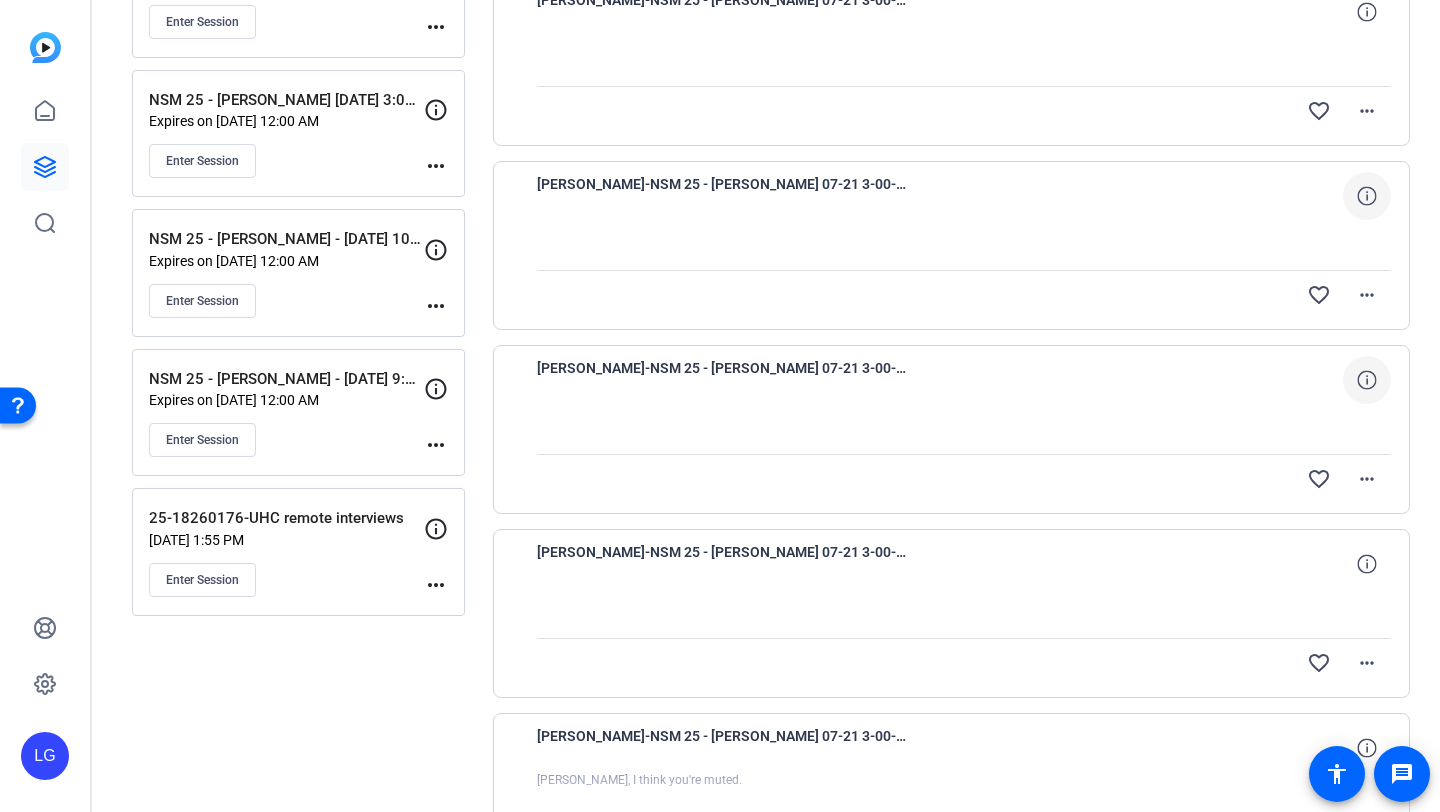 scroll, scrollTop: 0, scrollLeft: 0, axis: both 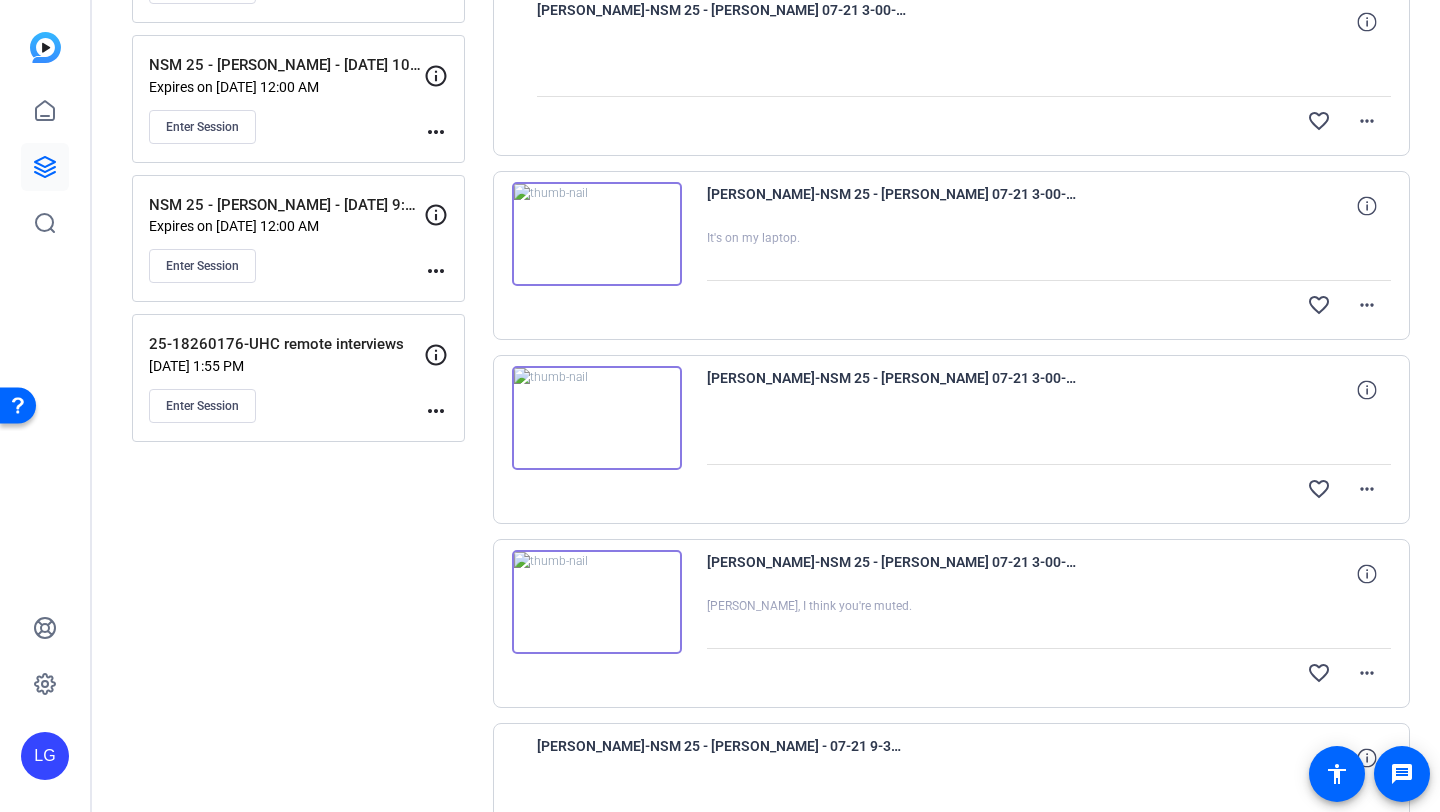 click at bounding box center [597, 234] 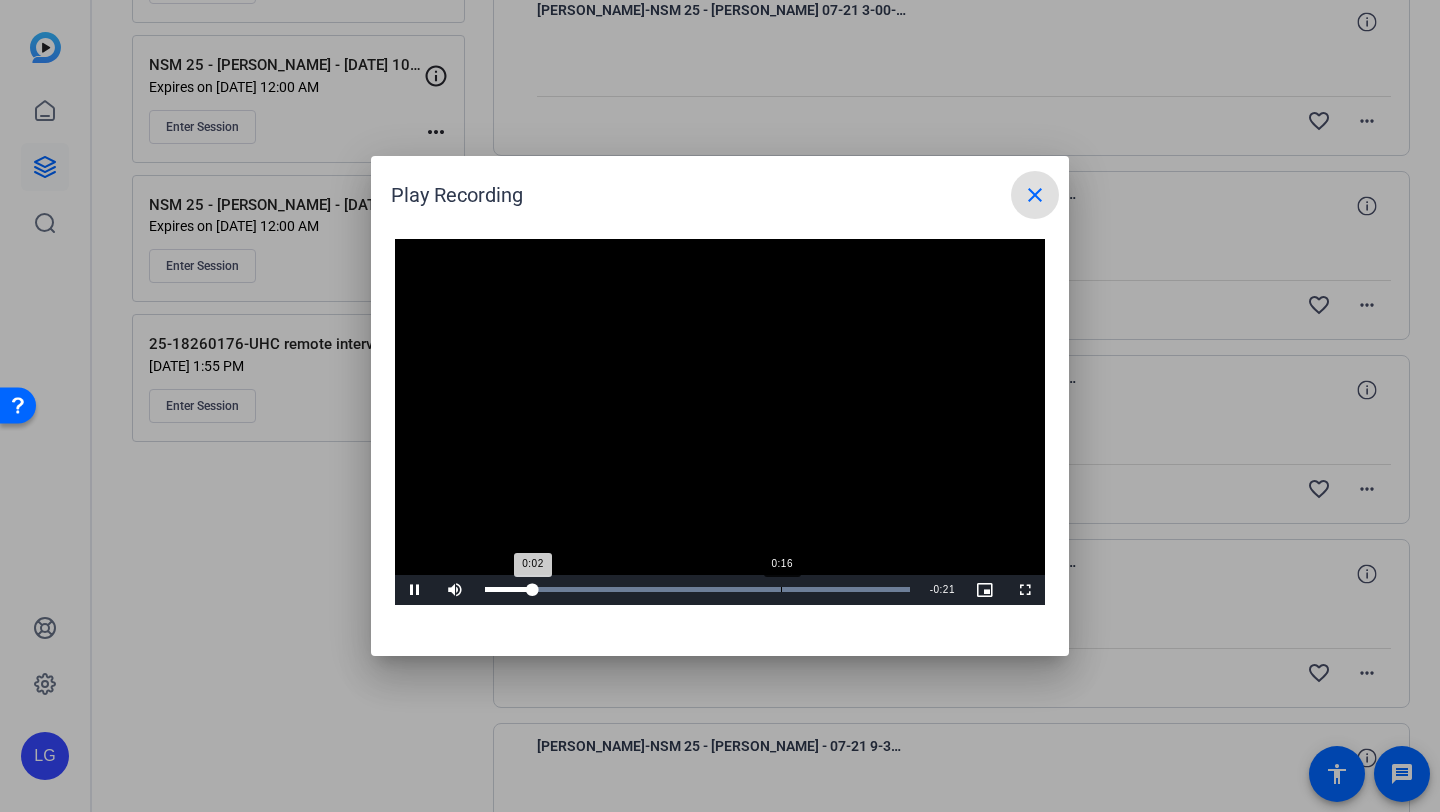 click on "Loaded :  100.00% 0:16 0:02" at bounding box center (697, 589) 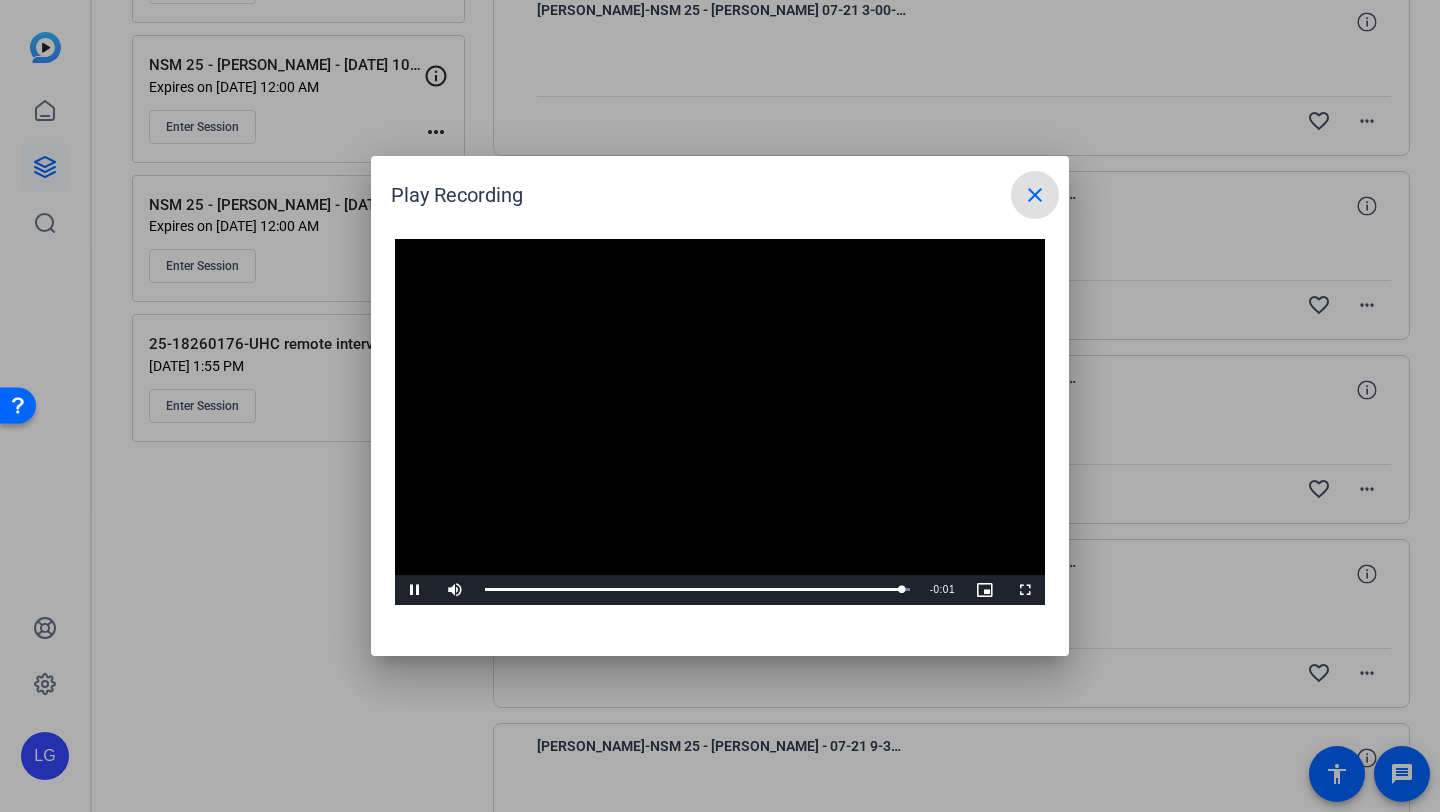 click on "close" at bounding box center [1035, 195] 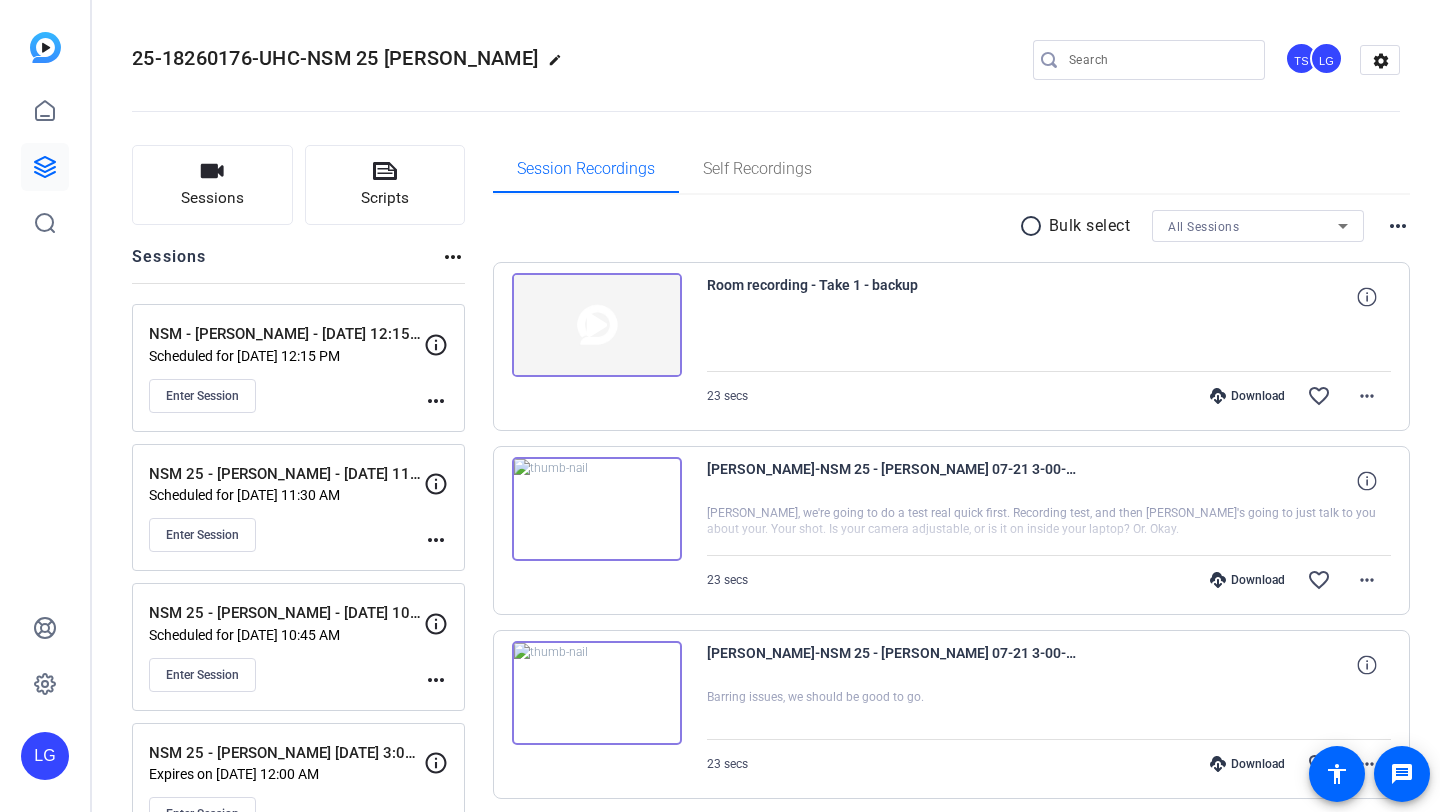 scroll, scrollTop: 0, scrollLeft: 0, axis: both 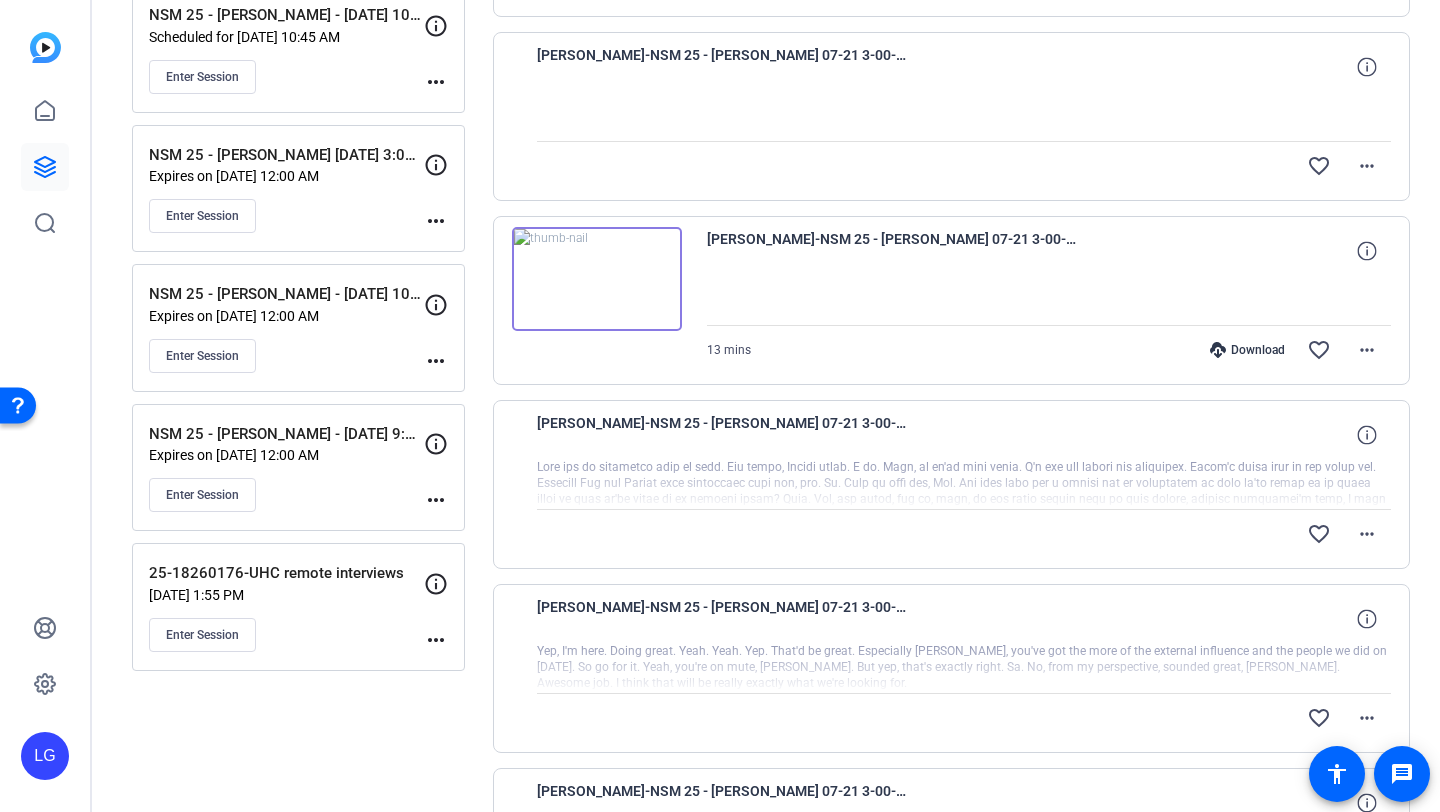 click on "Expires on [DATE] 12:00 AM" 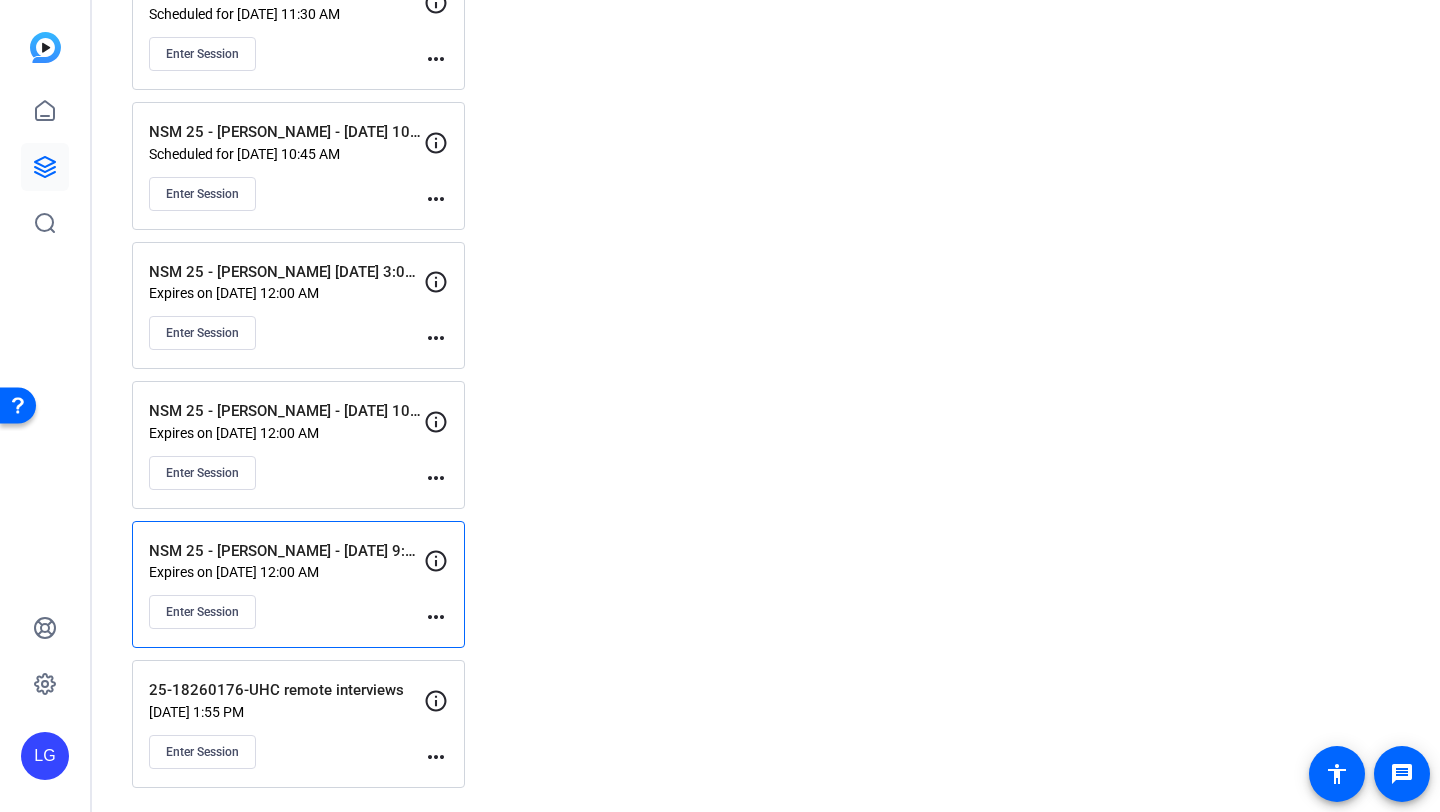 scroll, scrollTop: 0, scrollLeft: 0, axis: both 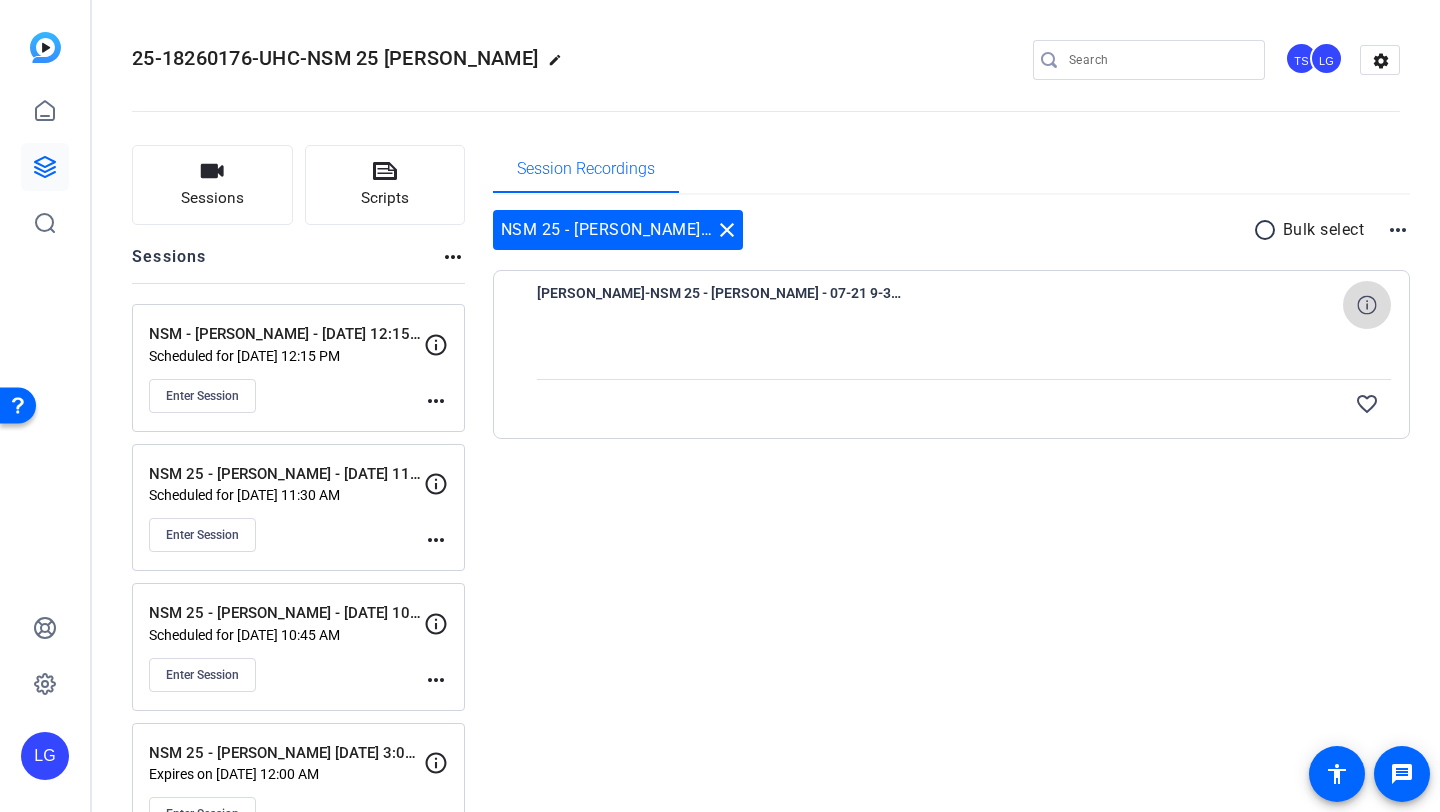 click 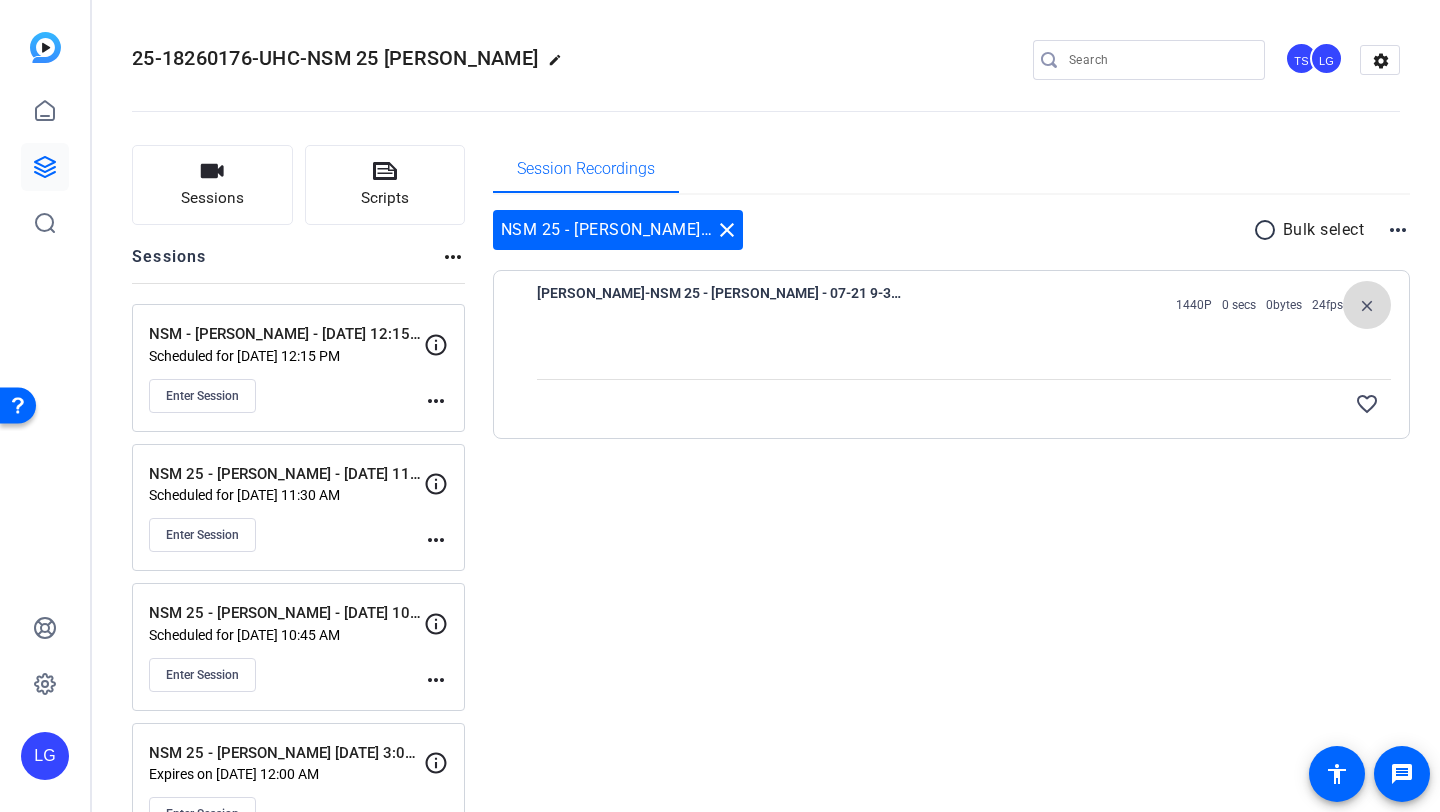 click on "close" at bounding box center (1367, 305) 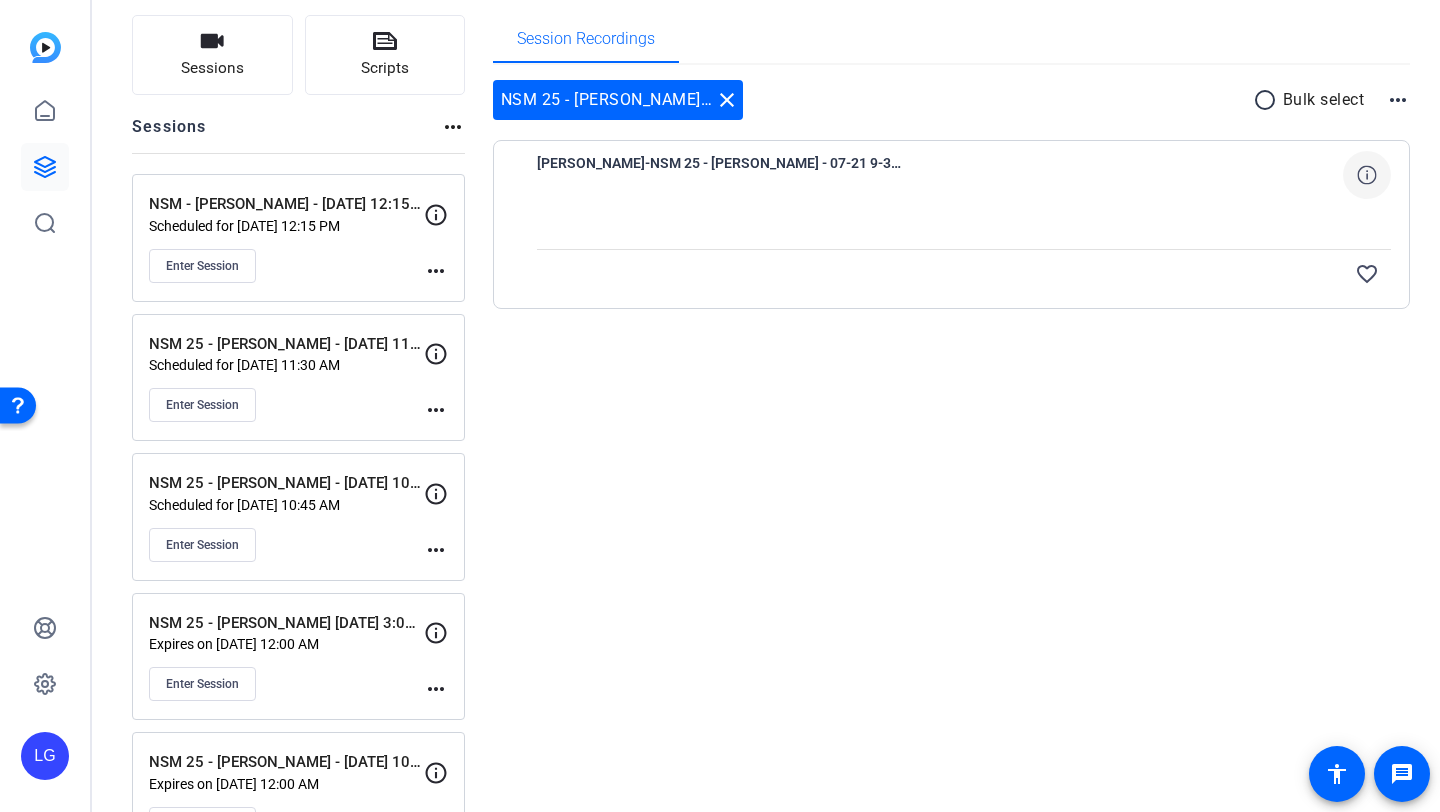 scroll, scrollTop: 164, scrollLeft: 0, axis: vertical 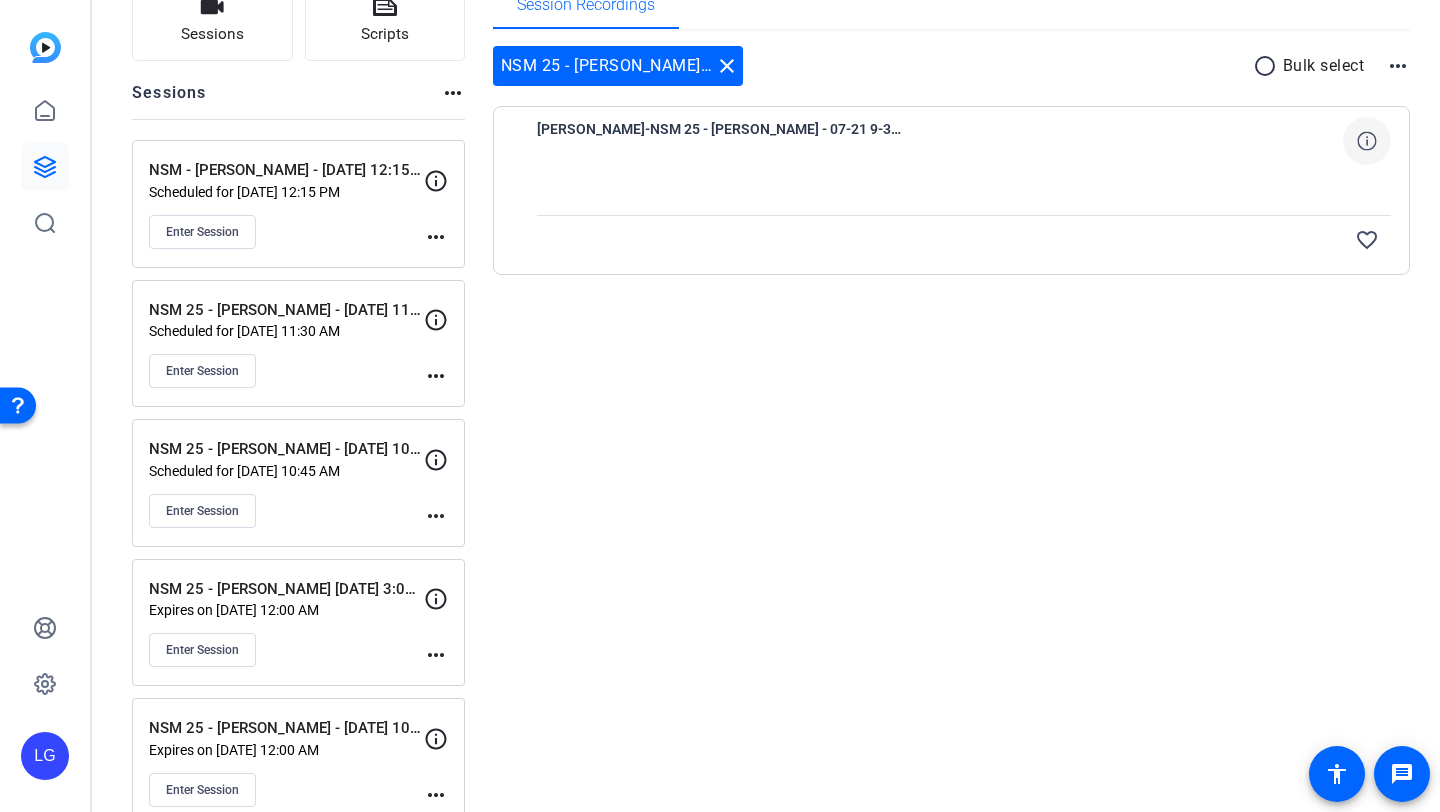 click on "NSM 25 - [PERSON_NAME] [DATE] 3:00-3:45 CT" 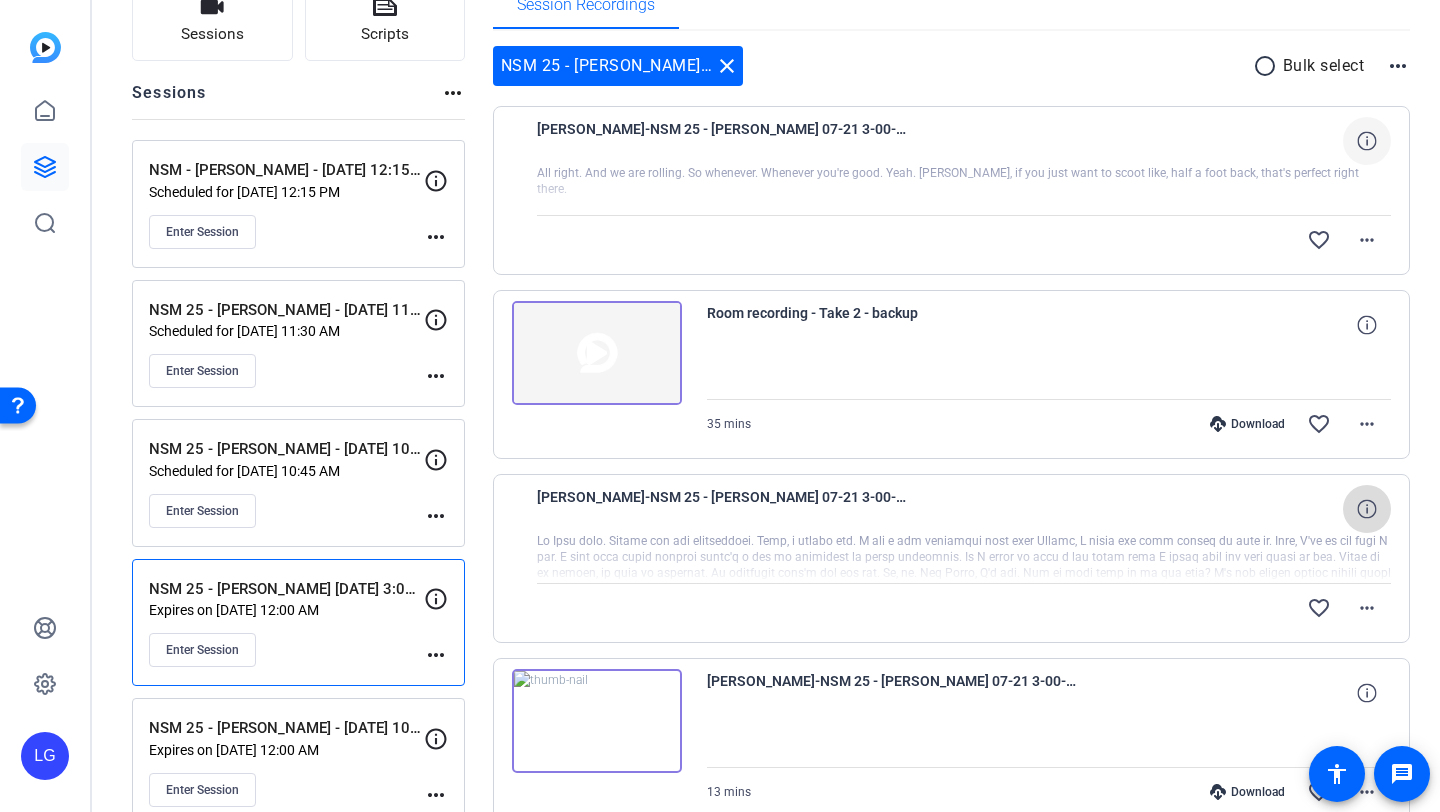 click 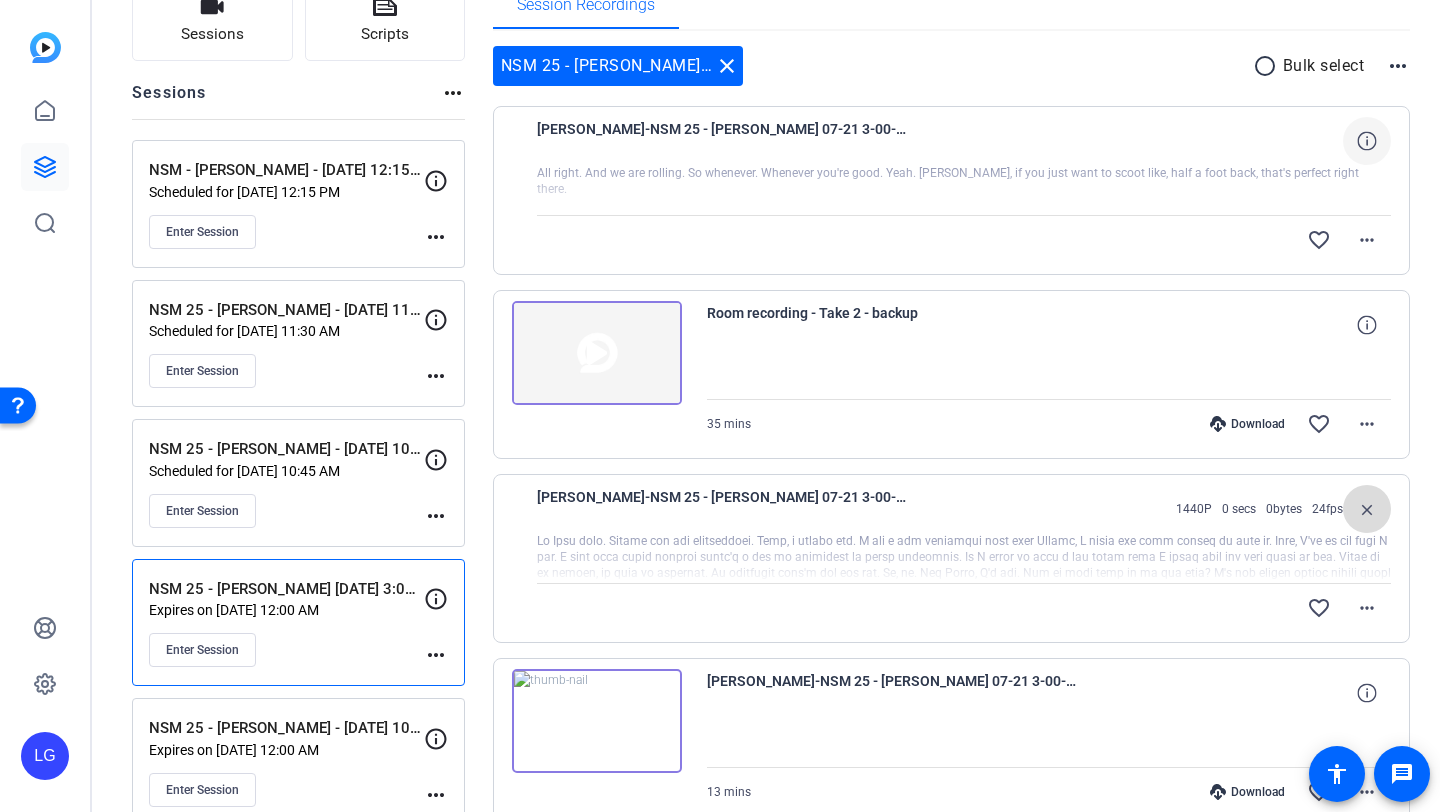 click on "close" at bounding box center (1367, 509) 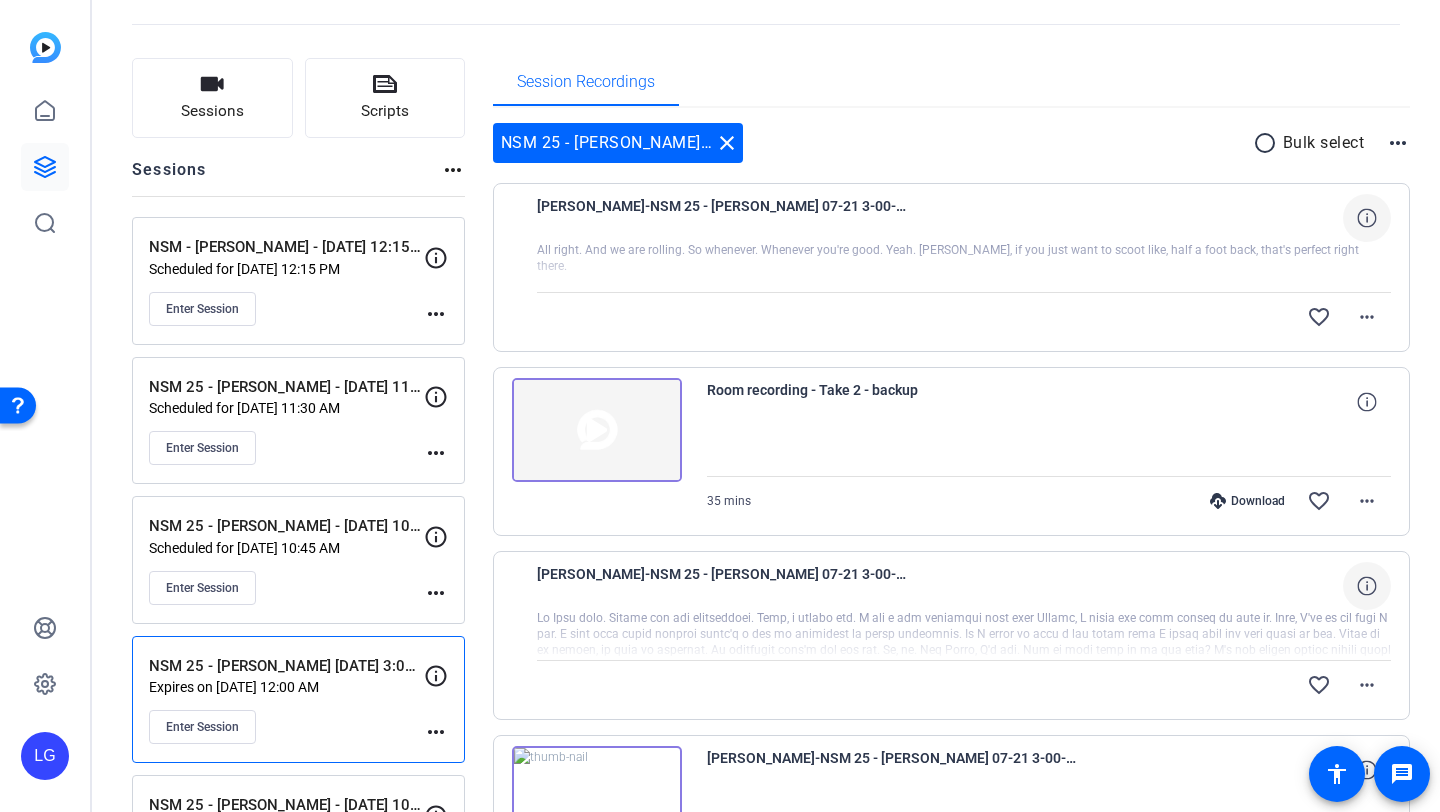 scroll, scrollTop: 0, scrollLeft: 0, axis: both 